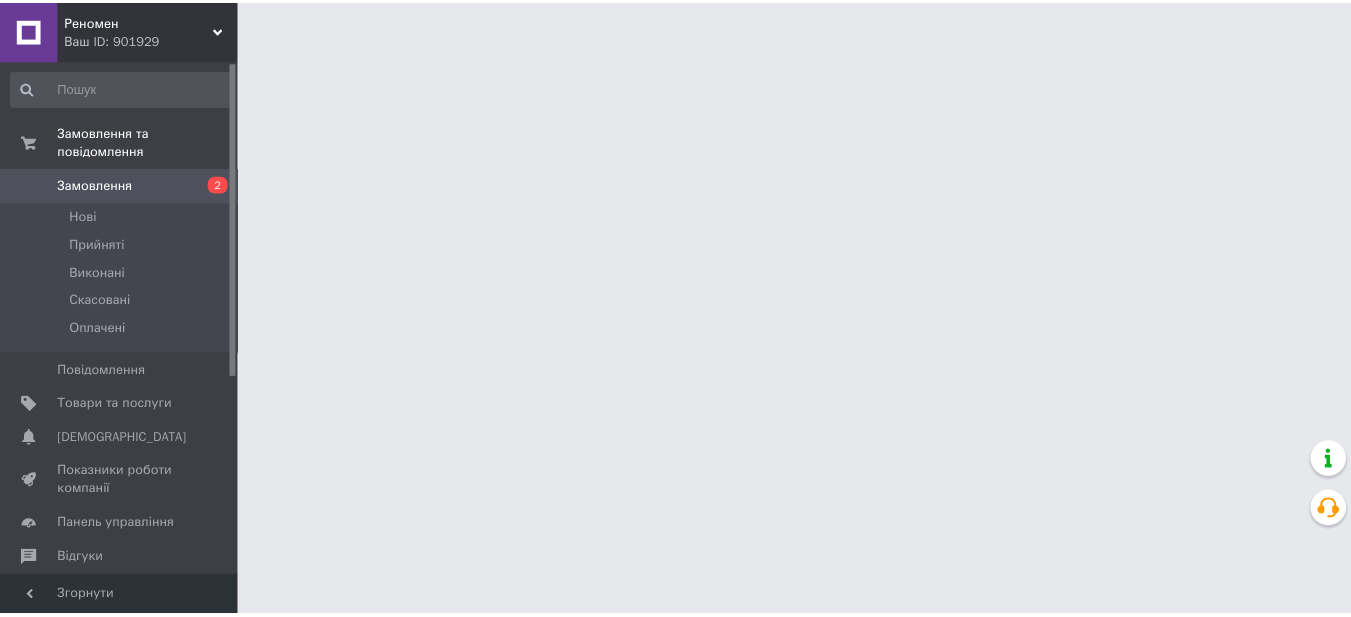 scroll, scrollTop: 0, scrollLeft: 0, axis: both 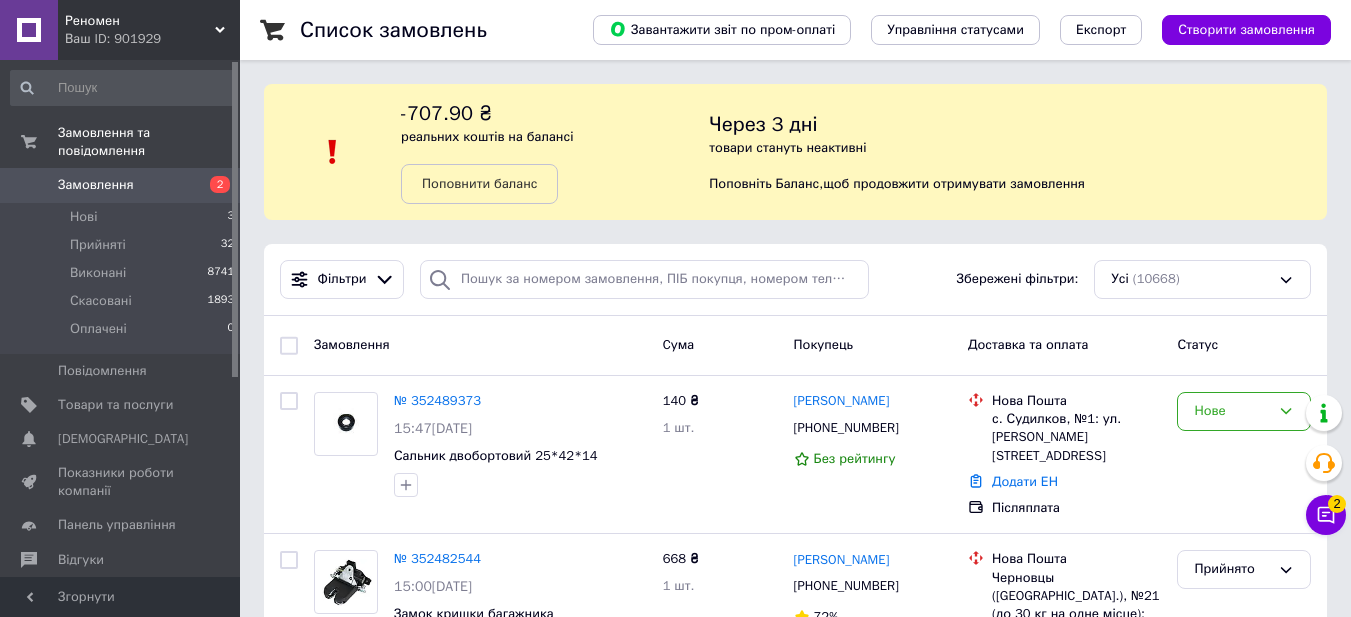 click on "Замовлення" at bounding box center [121, 185] 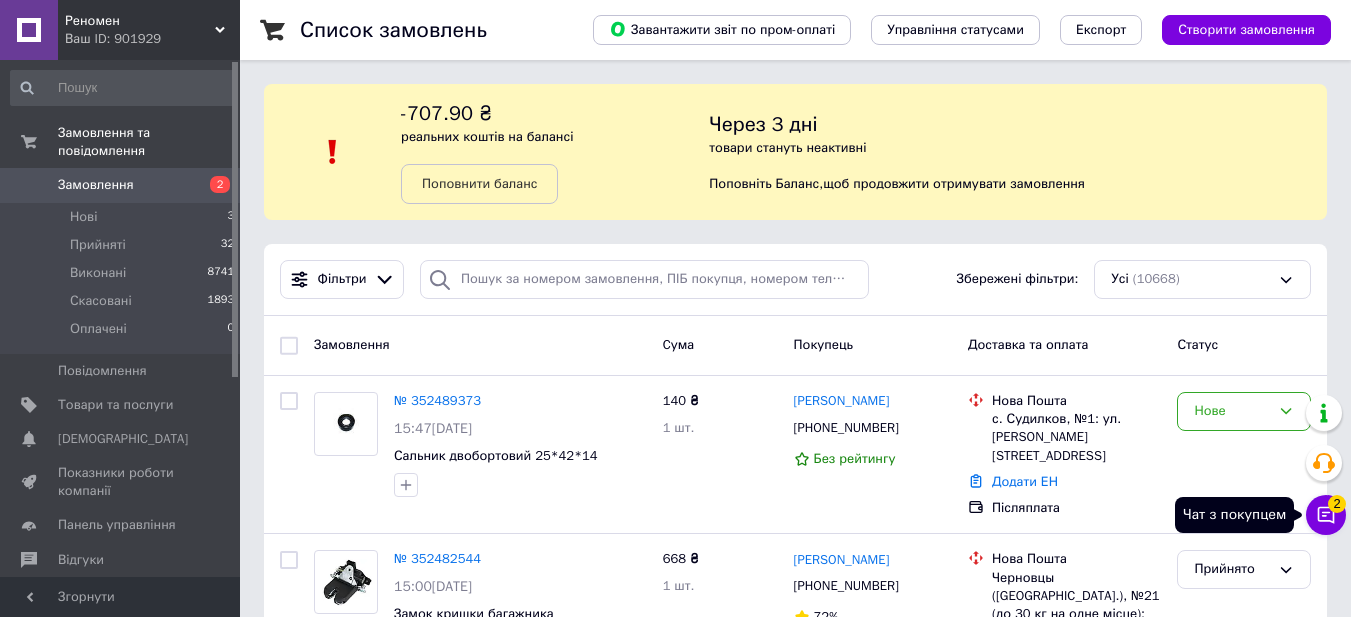 click 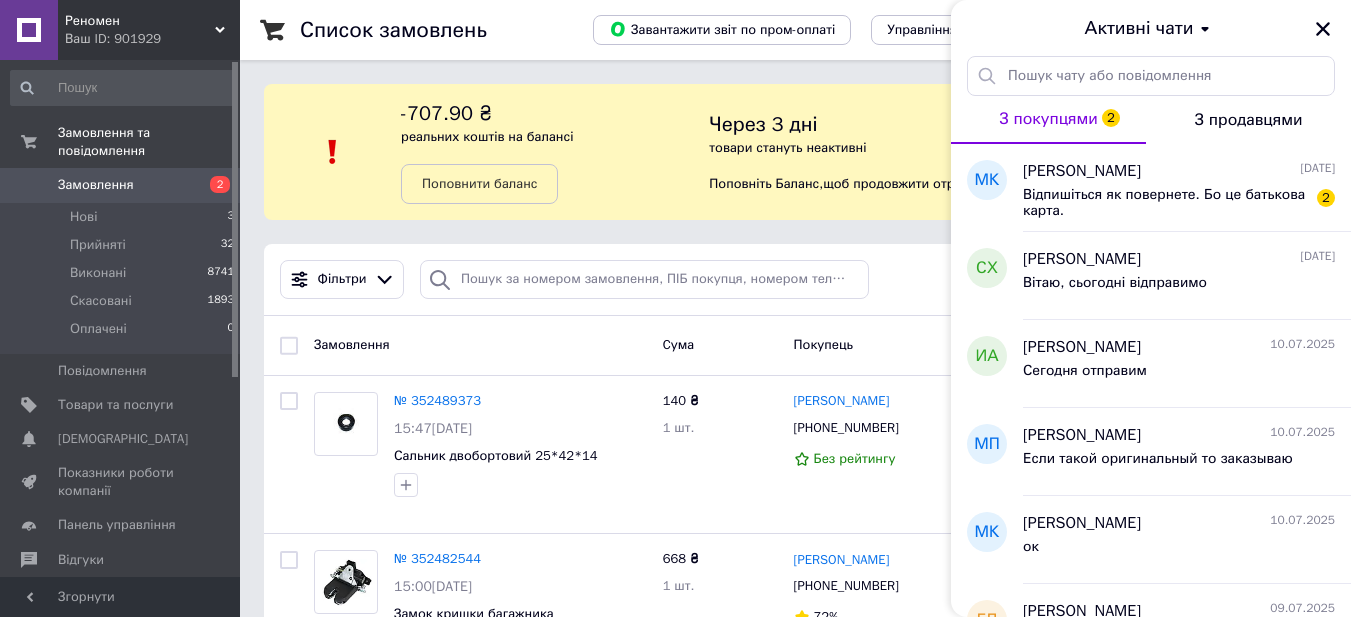 click on "-707.90 ₴ реальних коштів на балансі Поповнити баланс Через 3 дні товари стануть неактивні Поповніть Баланс ,  щоб продовжити отримувати замовлення" at bounding box center [795, 152] 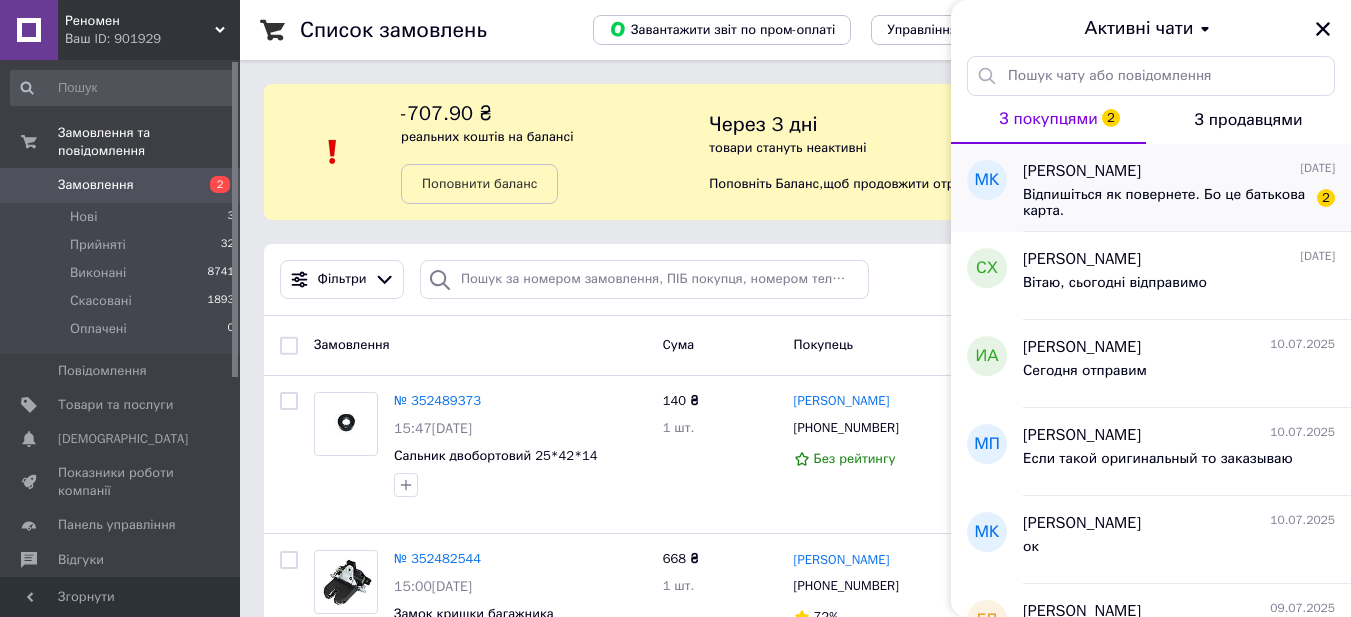 drag, startPoint x: 1329, startPoint y: 27, endPoint x: 968, endPoint y: 183, distance: 393.26456 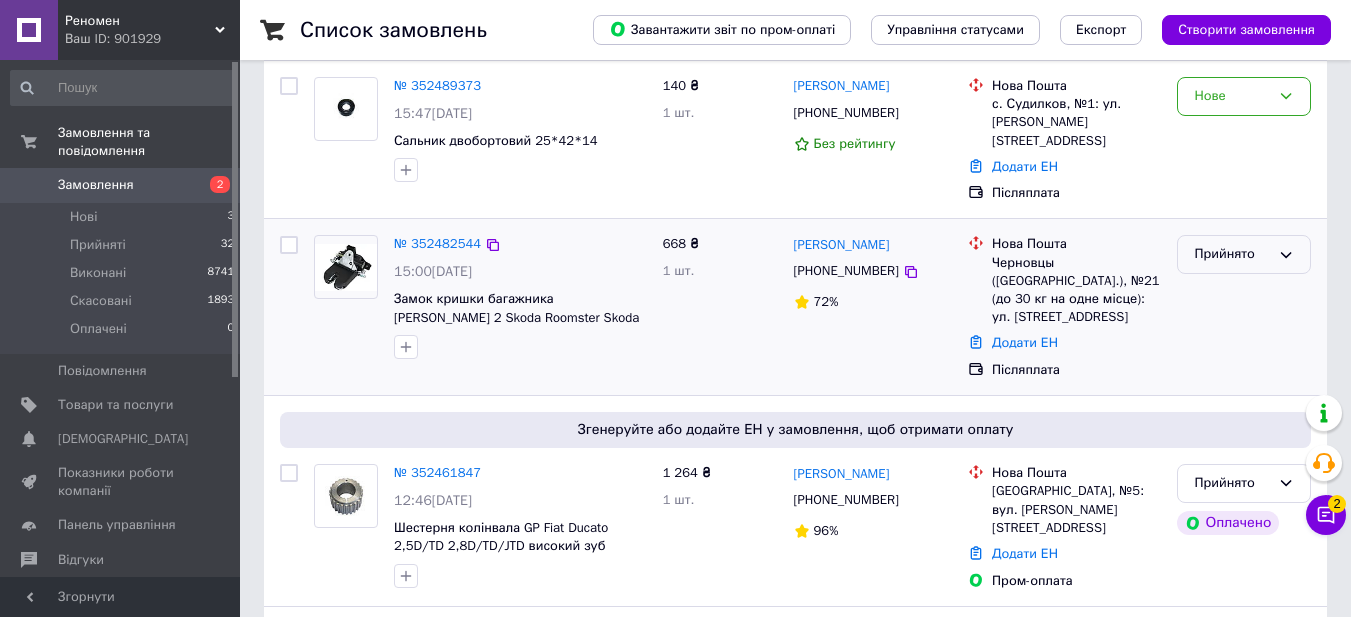 scroll, scrollTop: 342, scrollLeft: 0, axis: vertical 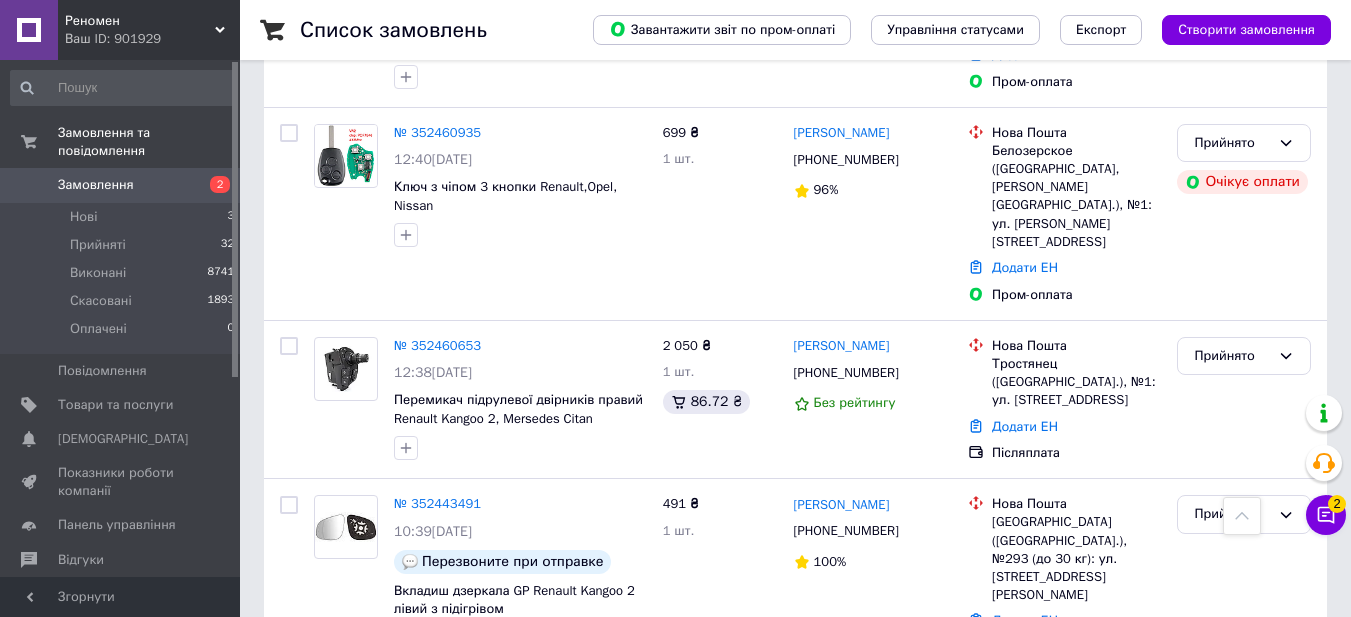 click on "Замовлення" at bounding box center [121, 185] 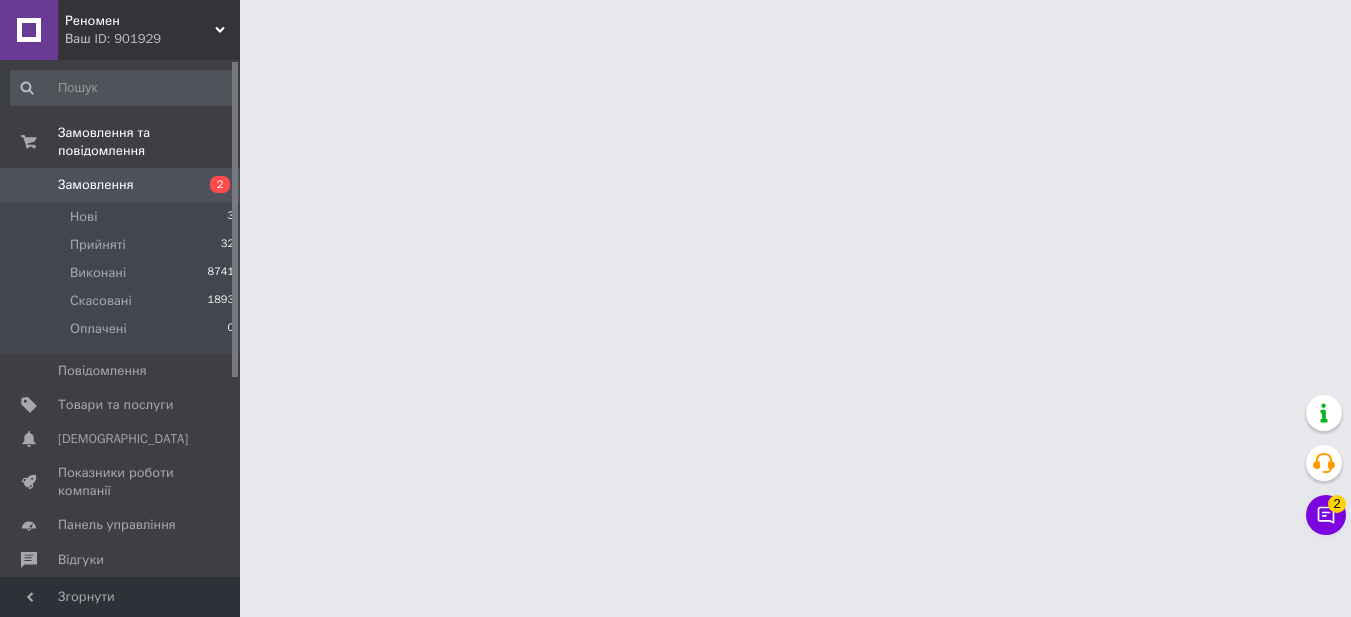 scroll, scrollTop: 0, scrollLeft: 0, axis: both 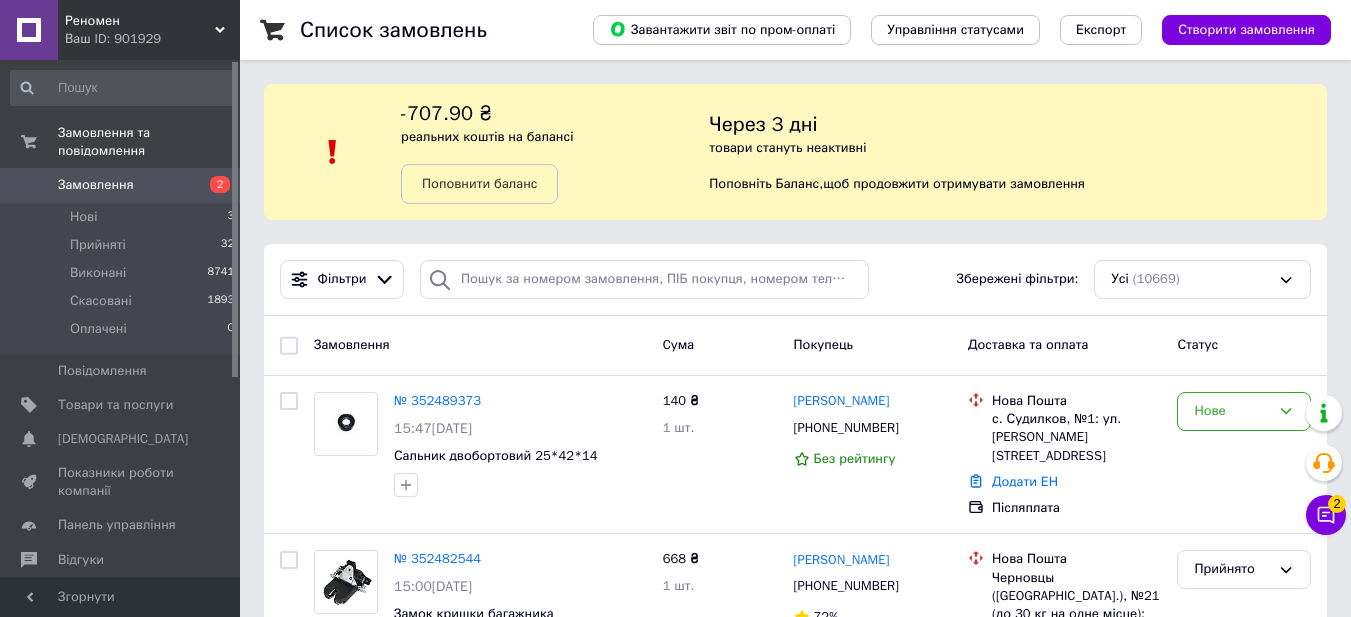 click on "Замовлення" at bounding box center [121, 185] 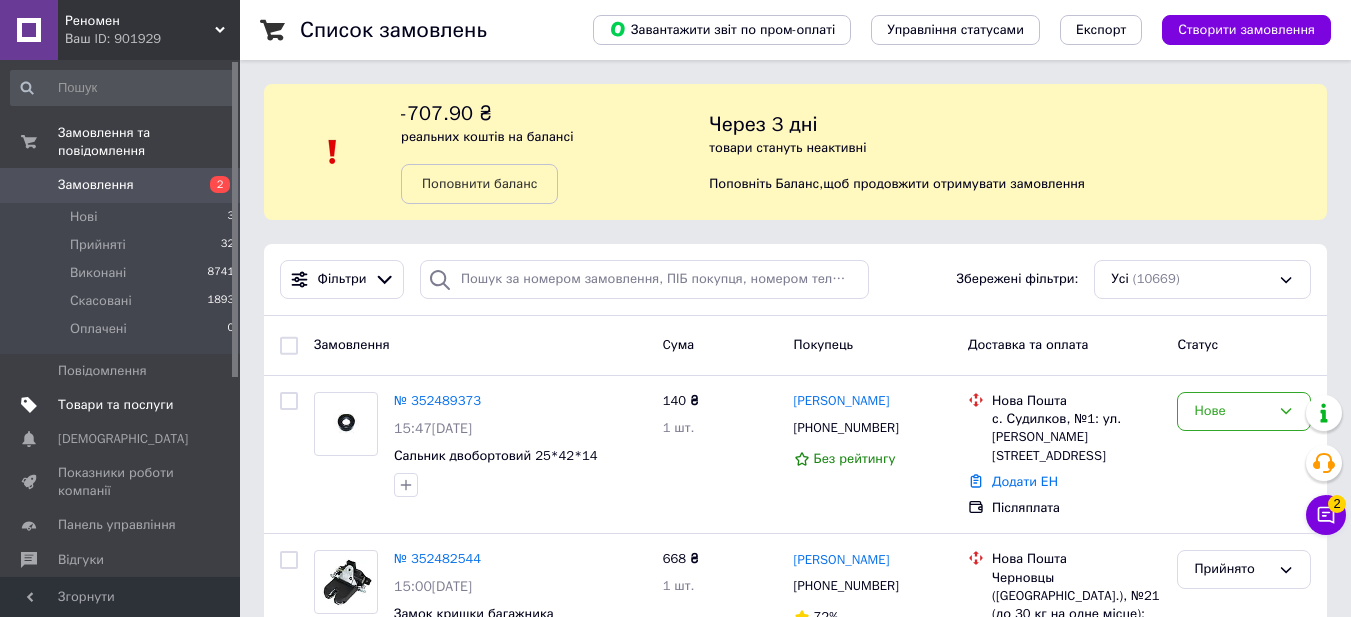 click on "Товари та послуги" at bounding box center (121, 405) 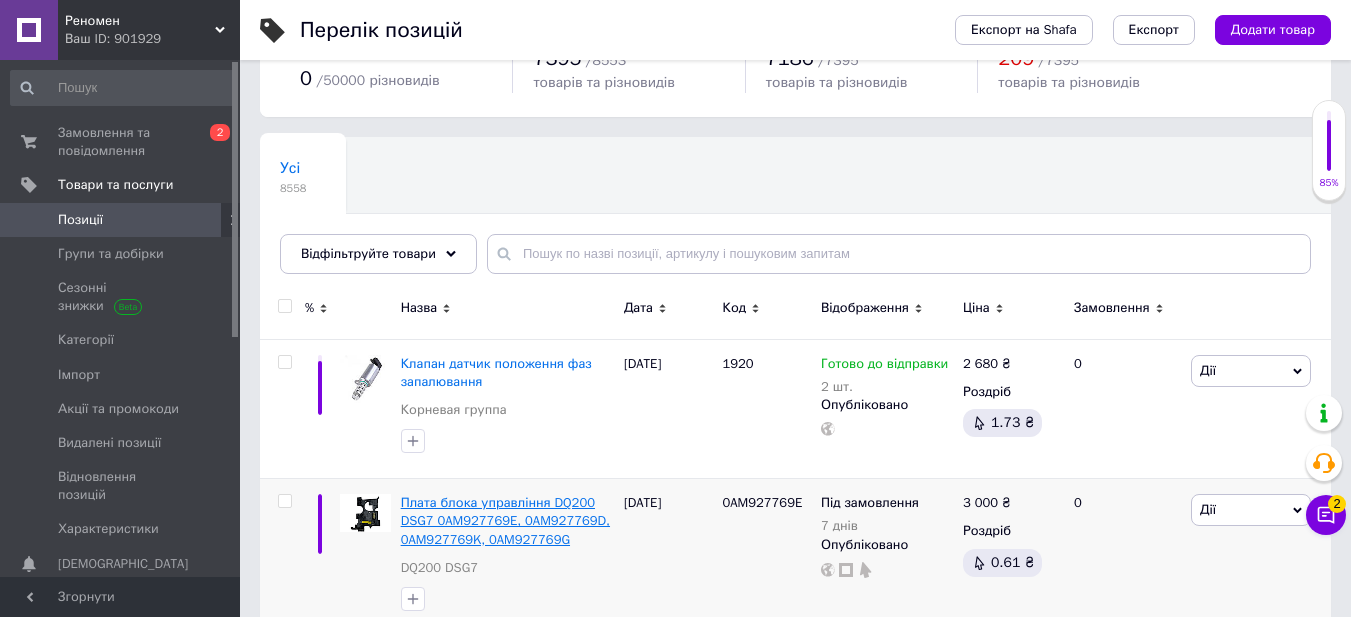 scroll, scrollTop: 200, scrollLeft: 0, axis: vertical 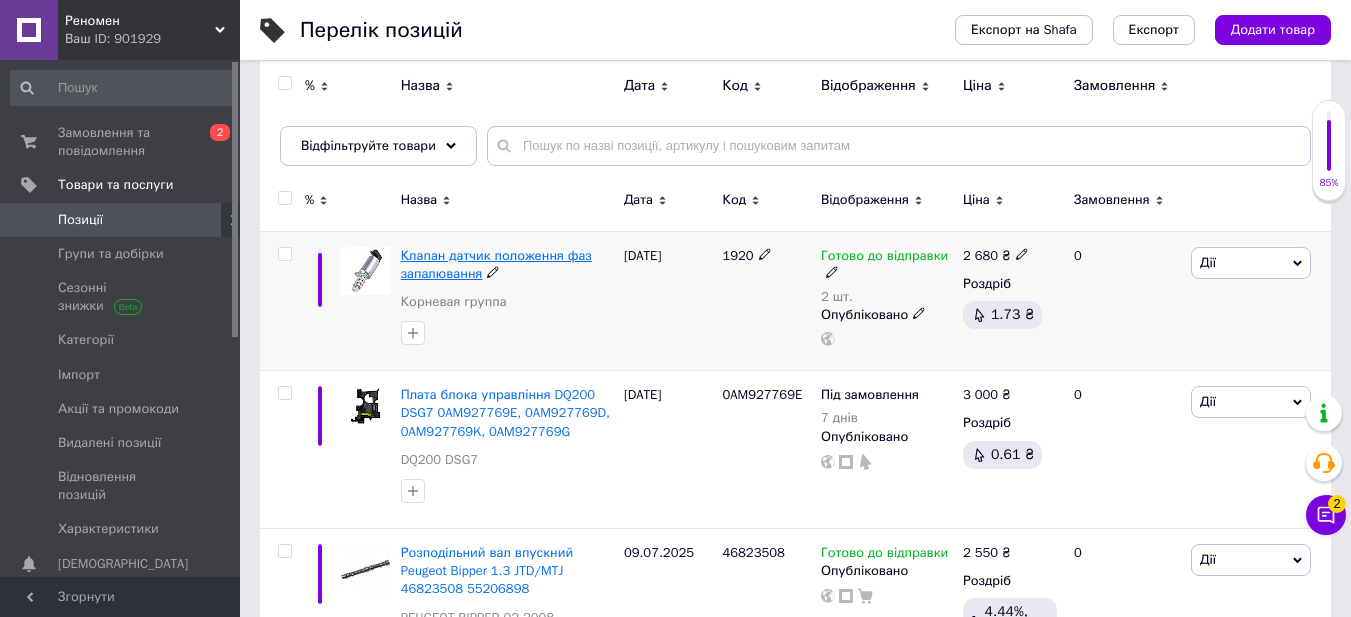 click on "Клапан датчик положення фаз запалювання" at bounding box center [496, 264] 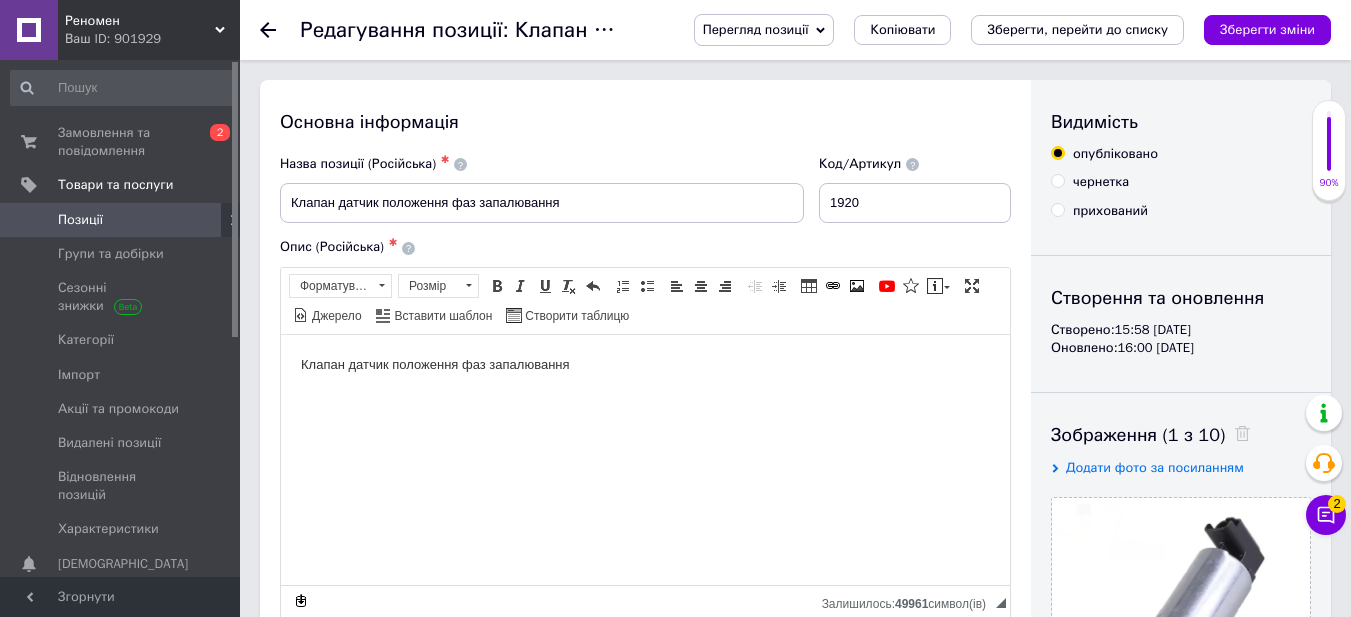 scroll, scrollTop: 0, scrollLeft: 0, axis: both 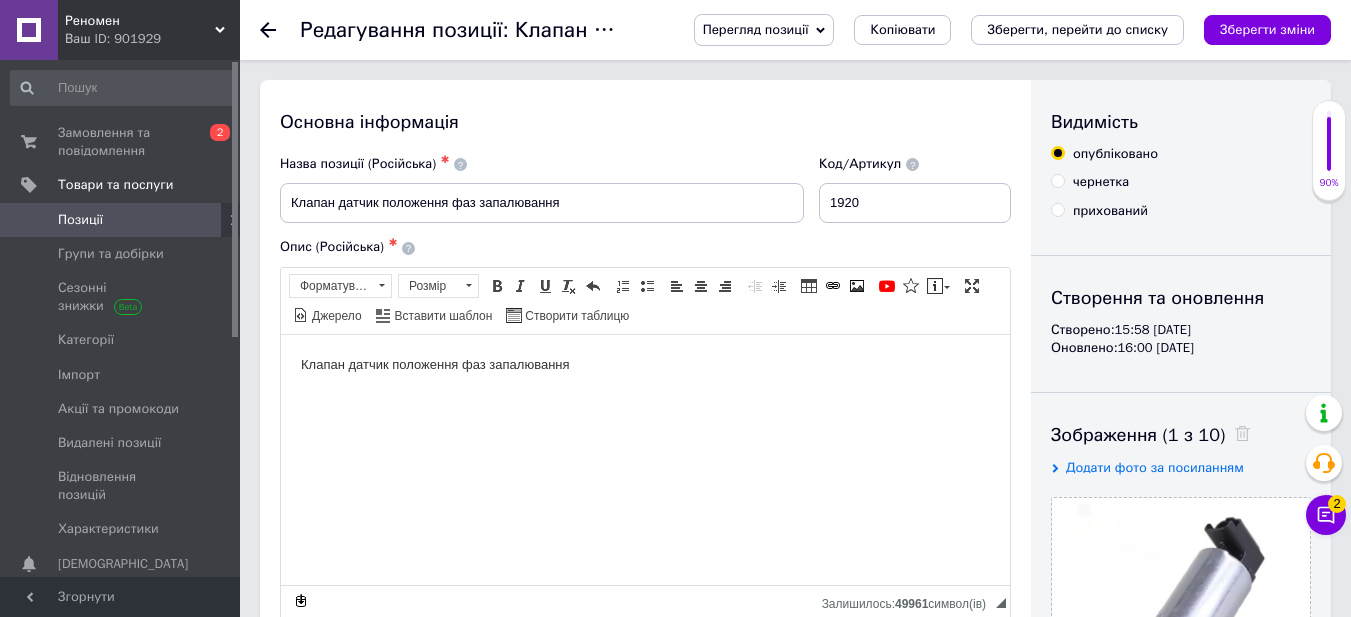 click on "Клапан датчик положення фаз запалювання" at bounding box center [645, 364] 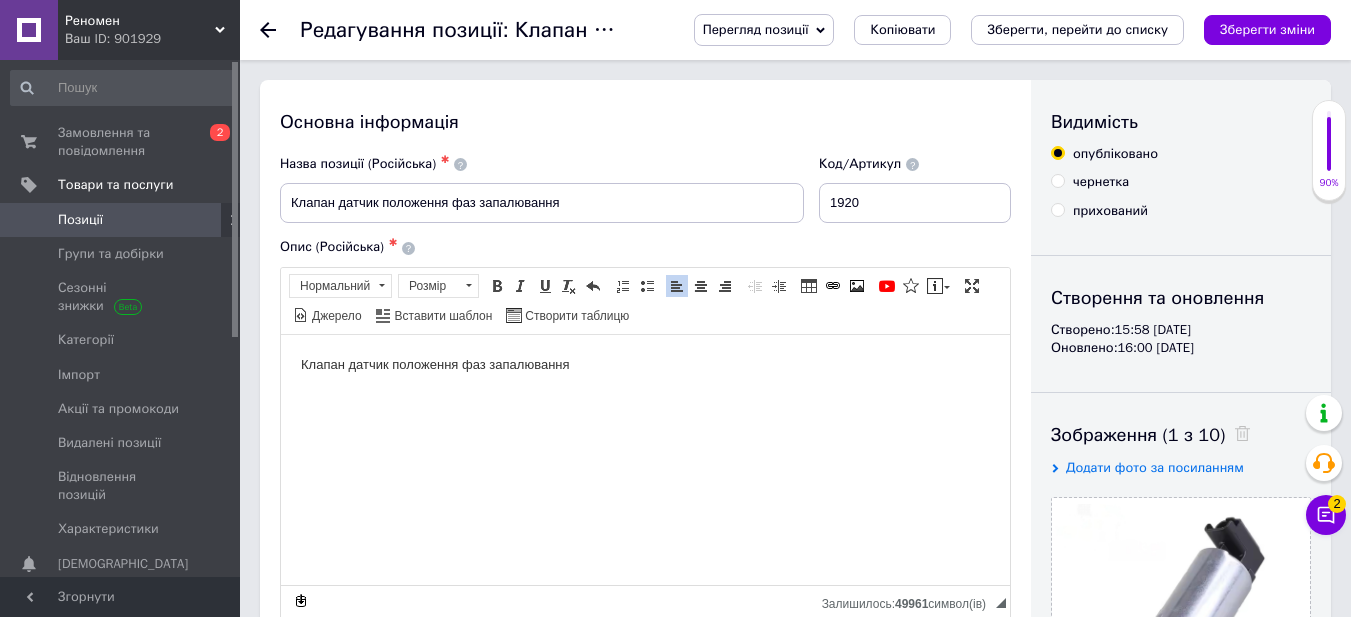 type 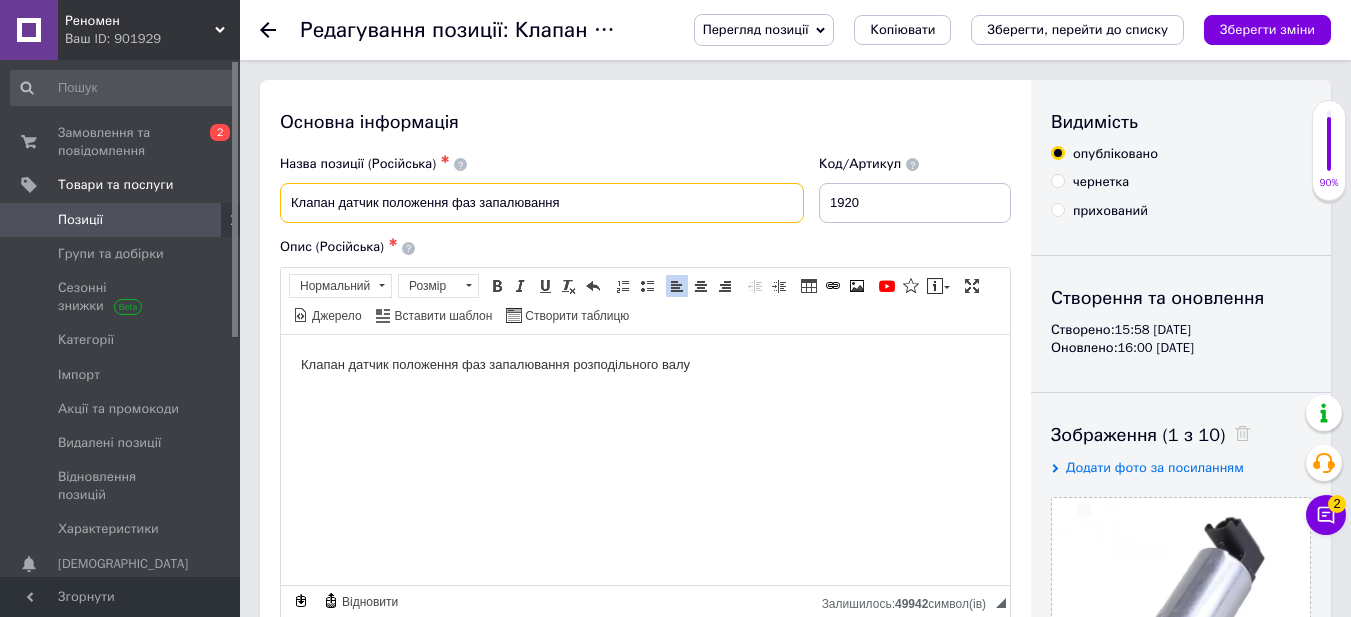 click on "Клапан датчик положення фаз запалювання" at bounding box center (542, 203) 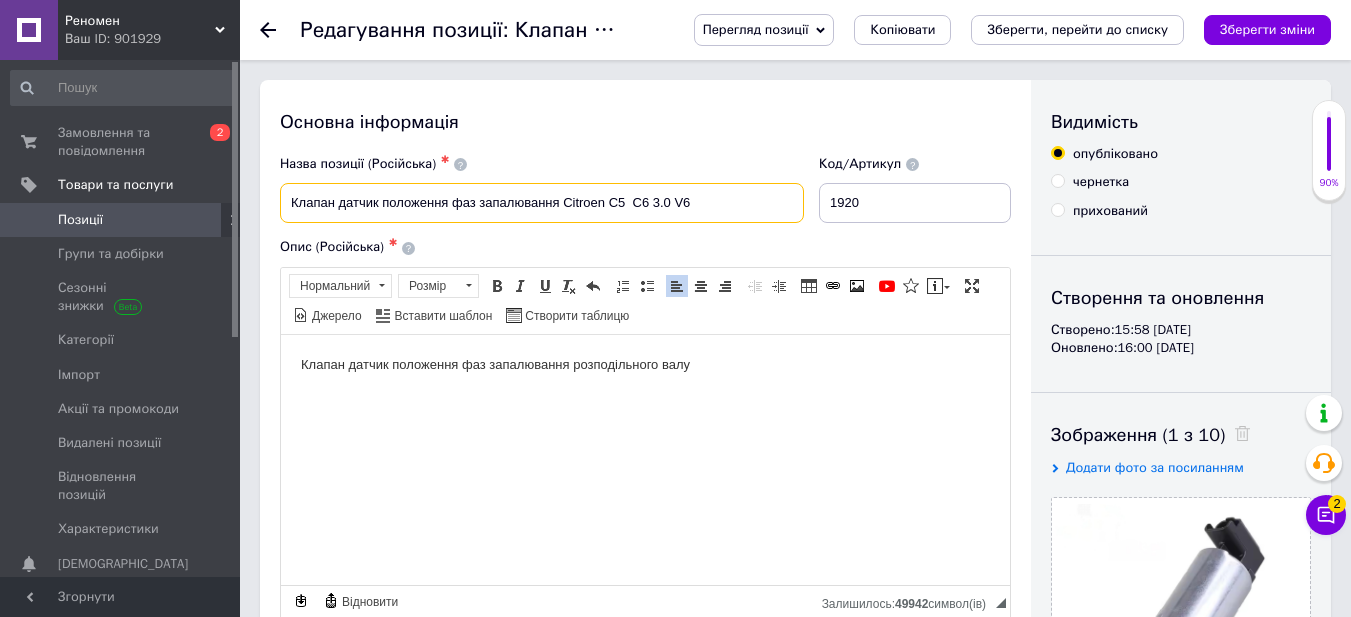 type on "Клапан датчик положення фаз запалювання Citroen C5  C6 3.0 V6" 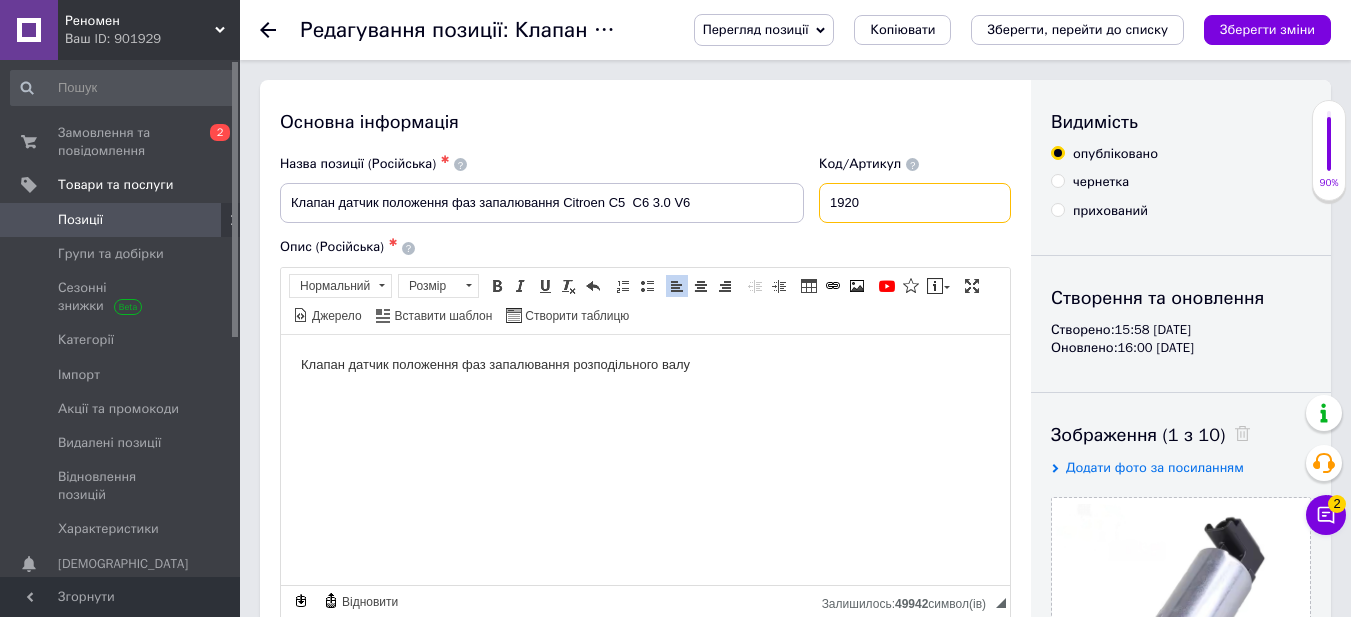 click on "1920" at bounding box center (915, 203) 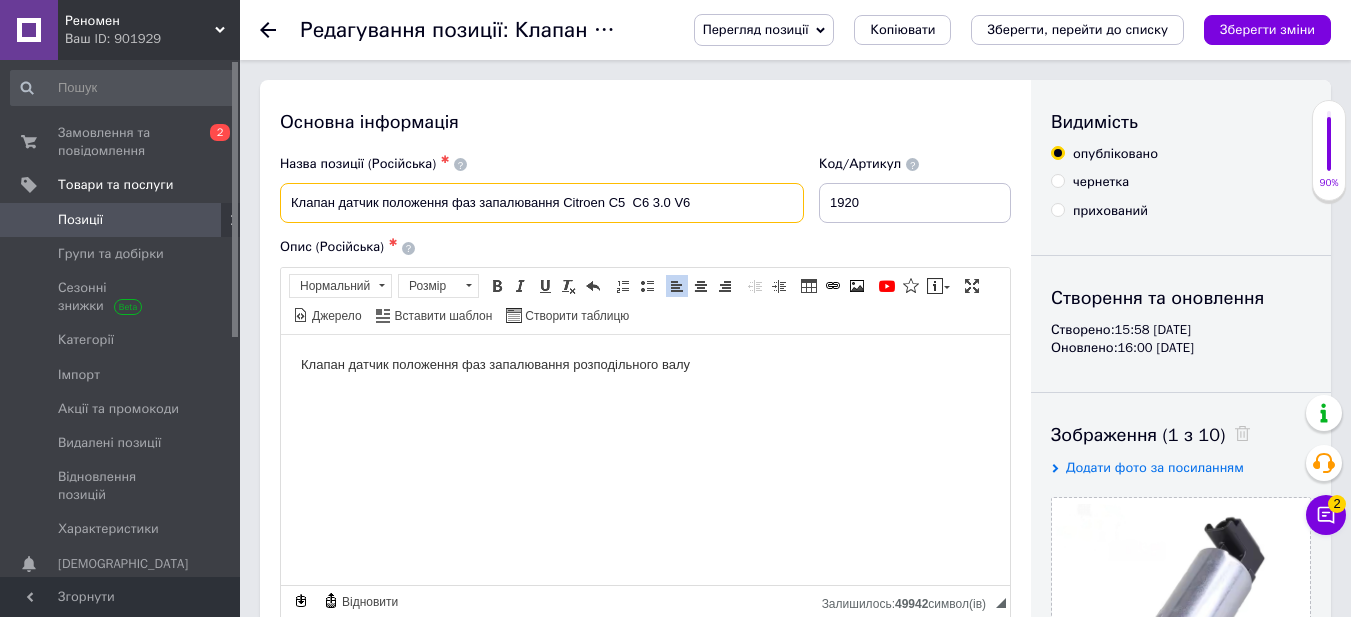 drag, startPoint x: 698, startPoint y: 201, endPoint x: 566, endPoint y: 207, distance: 132.13629 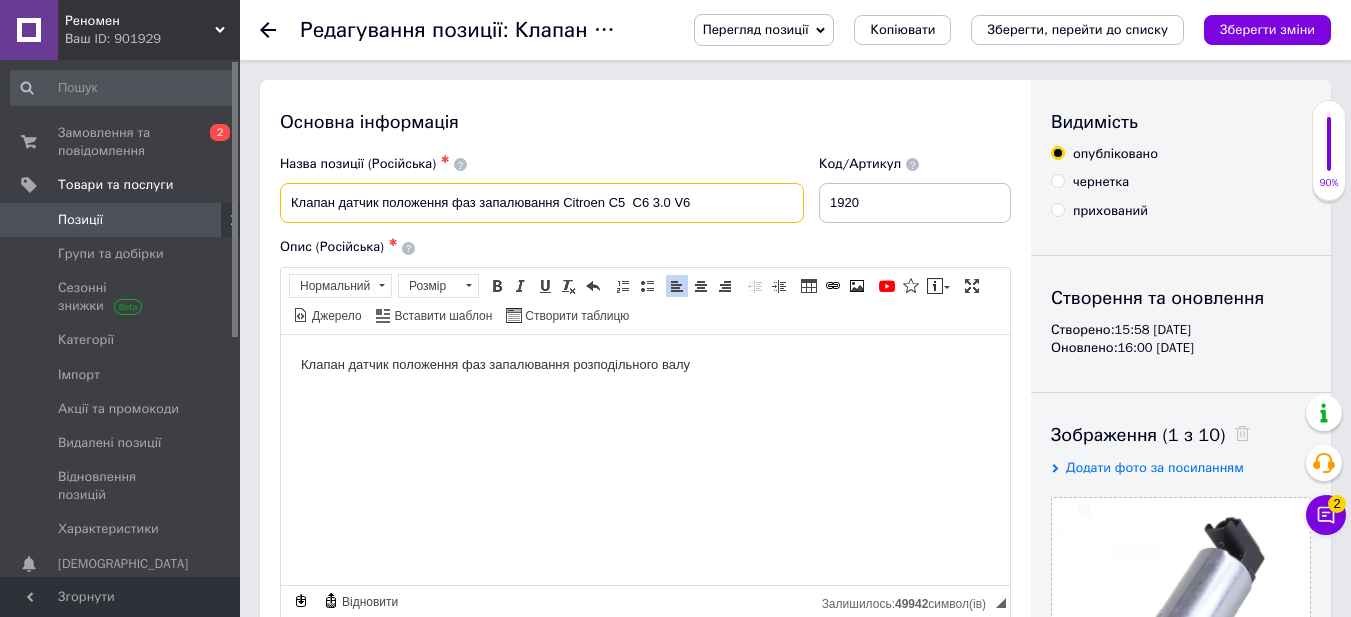 click on "Клапан датчик положення фаз запалювання Citroen C5  C6 3.0 V6" at bounding box center [542, 203] 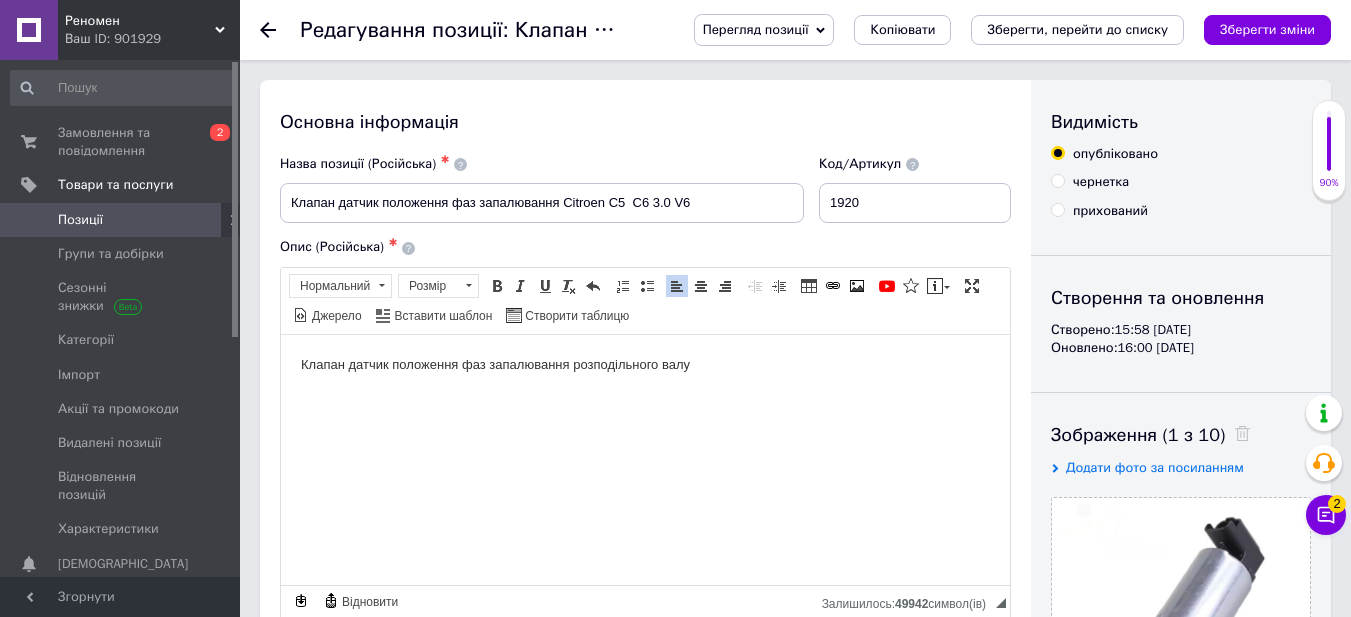 click on "Клапан датчик положення фаз запалювання розподільного валу" at bounding box center (645, 364) 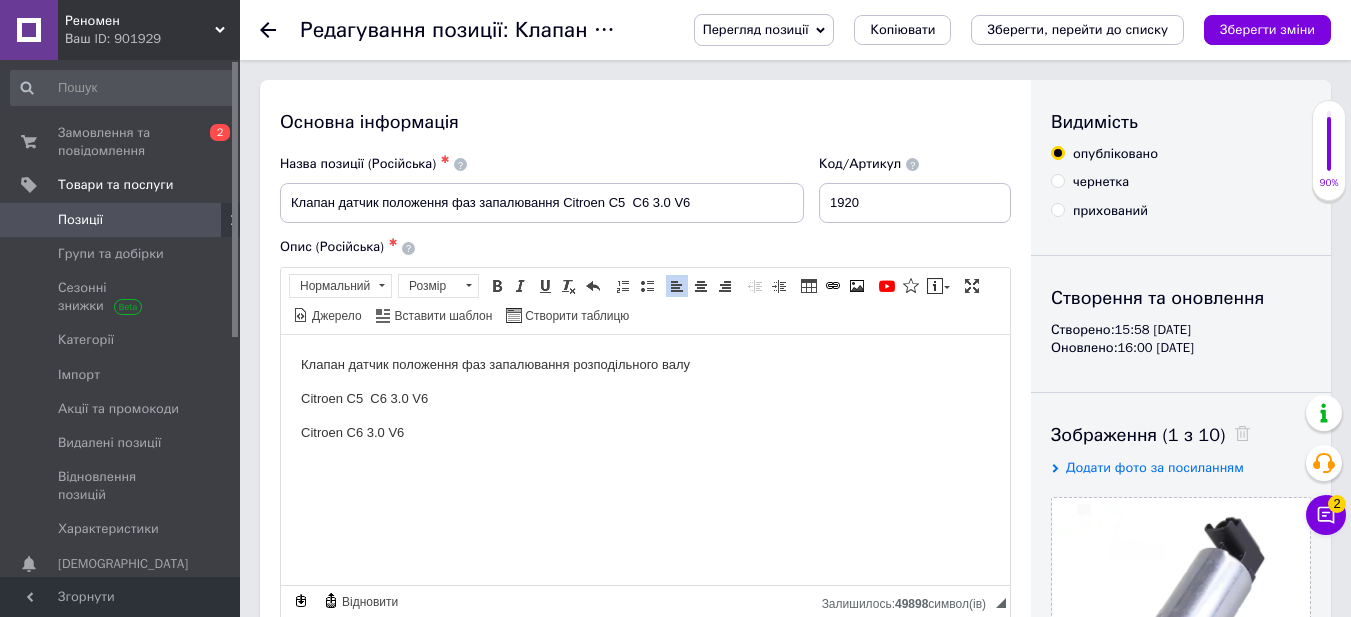 click on "Citroen C5  C6 3.0 V6" at bounding box center [645, 398] 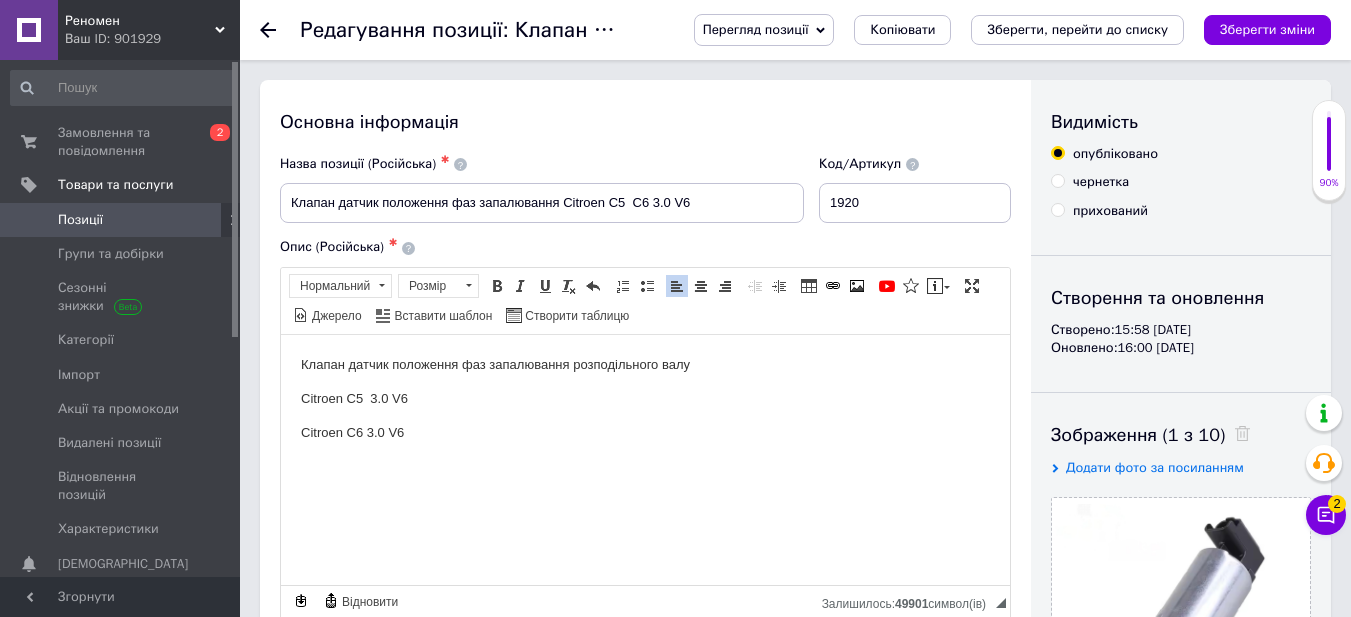 click on "Citroen C6 3.0 V6" at bounding box center [645, 432] 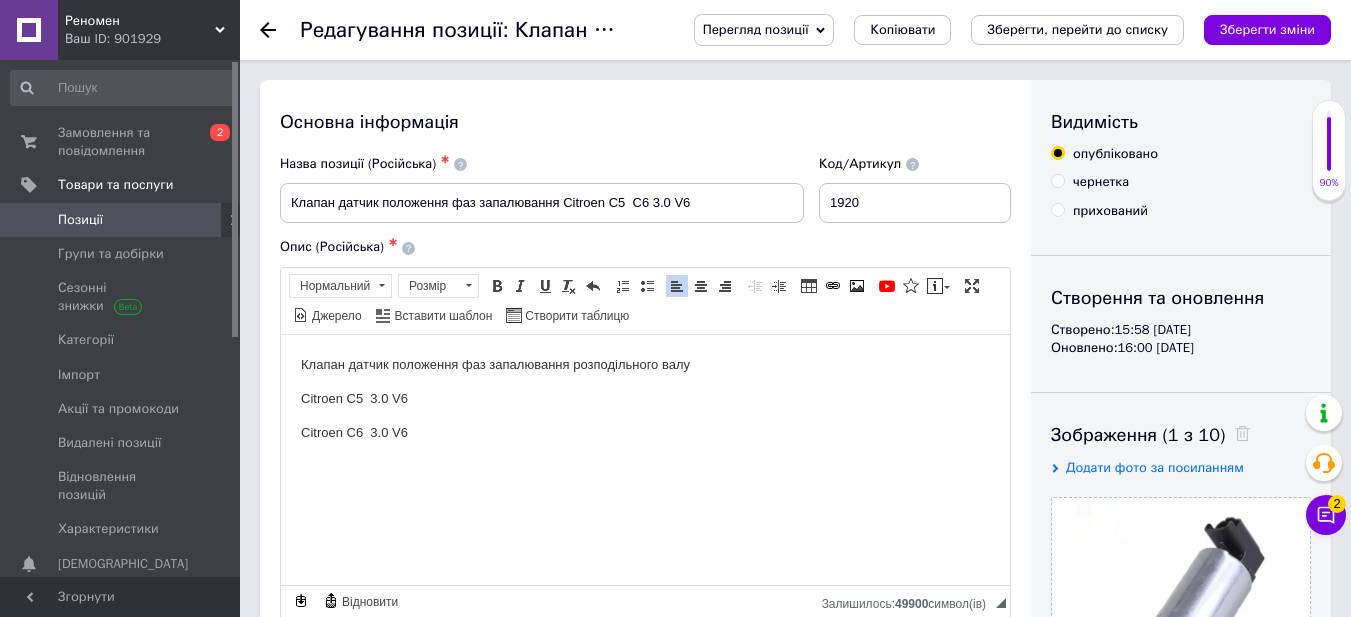 click on "Citroen C5  3.0 V6" at bounding box center [645, 398] 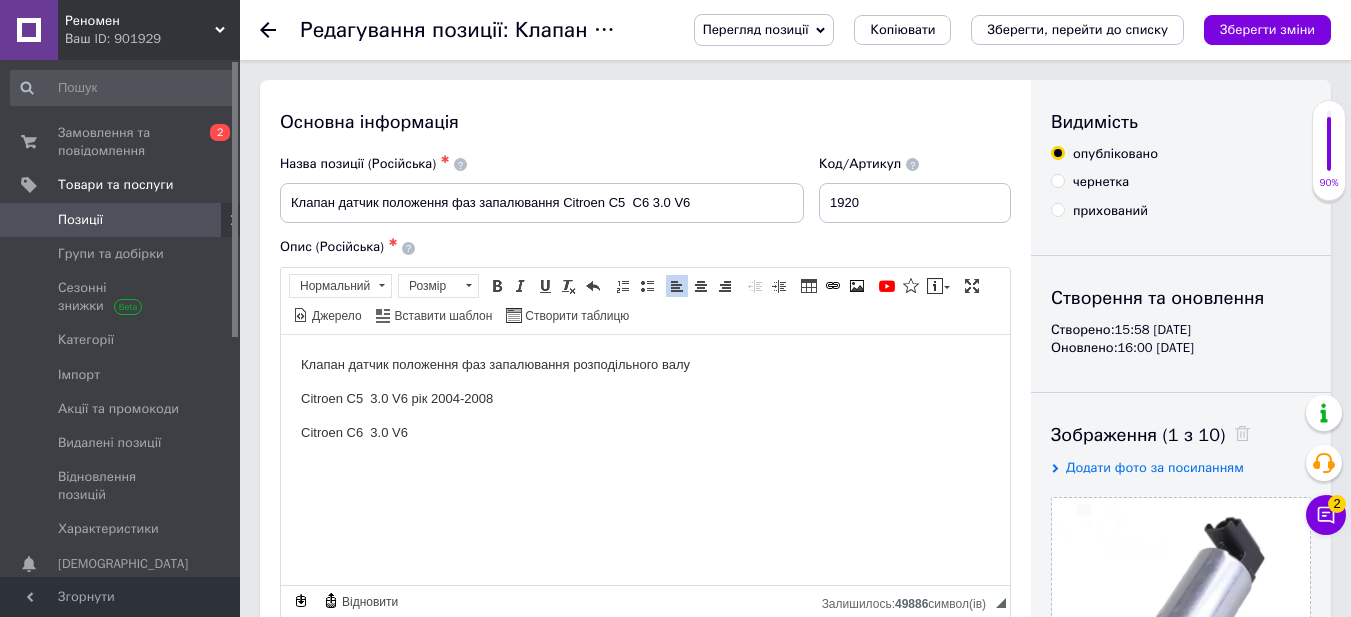click on "Citroen C6  3.0 V6" at bounding box center [645, 432] 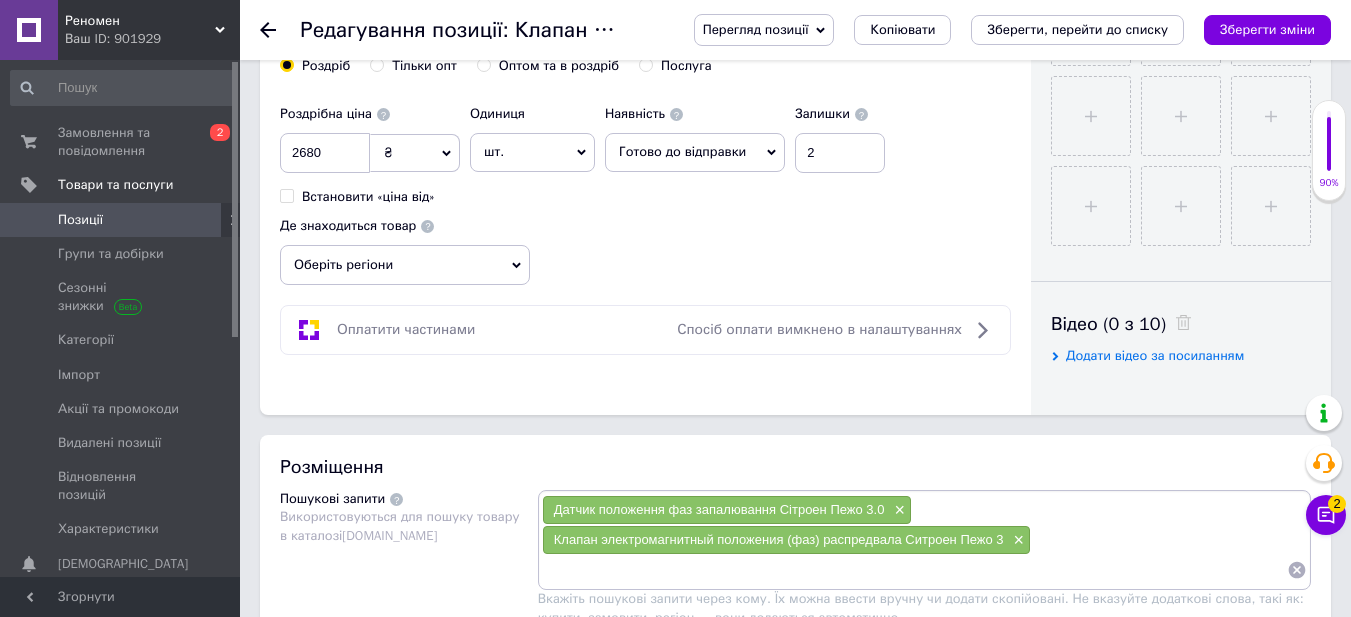 scroll, scrollTop: 900, scrollLeft: 0, axis: vertical 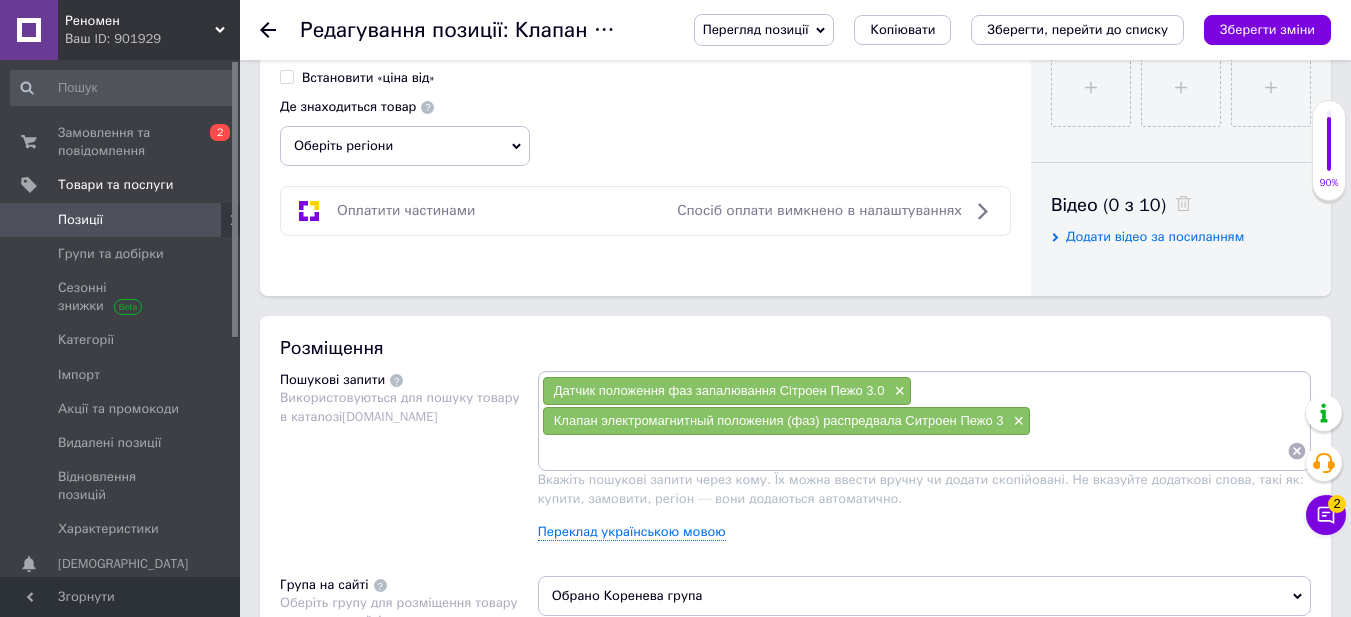 click at bounding box center (914, 451) 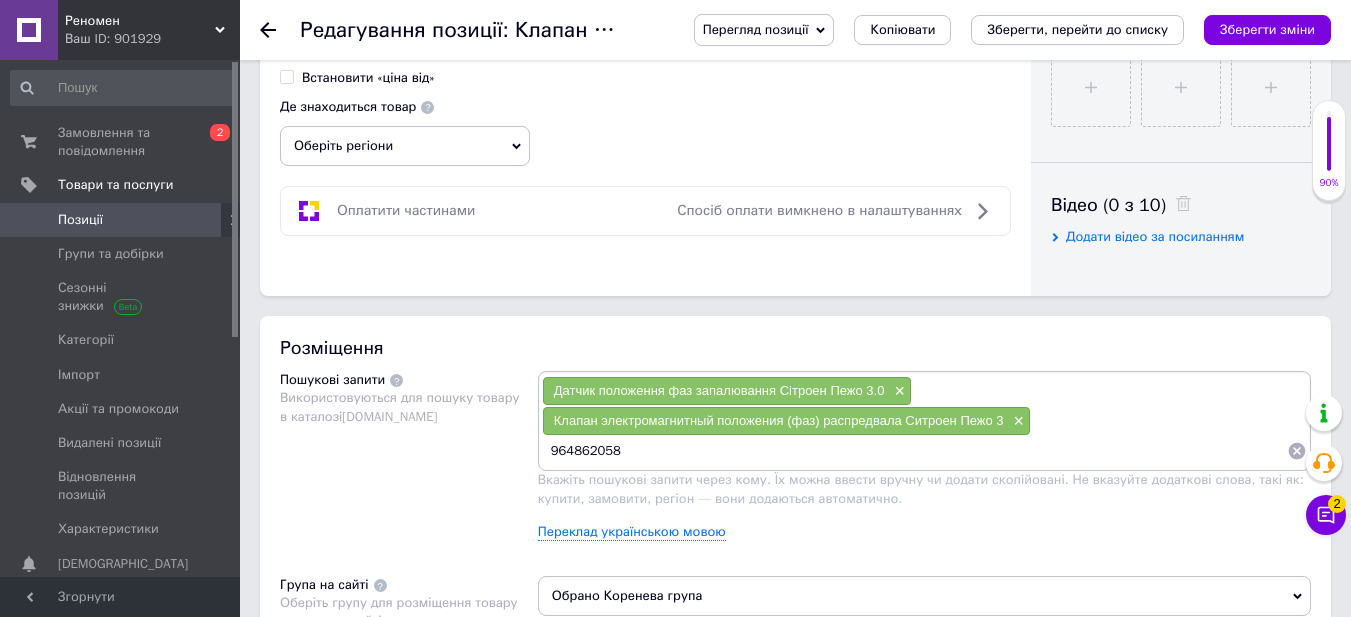 type on "9648620580" 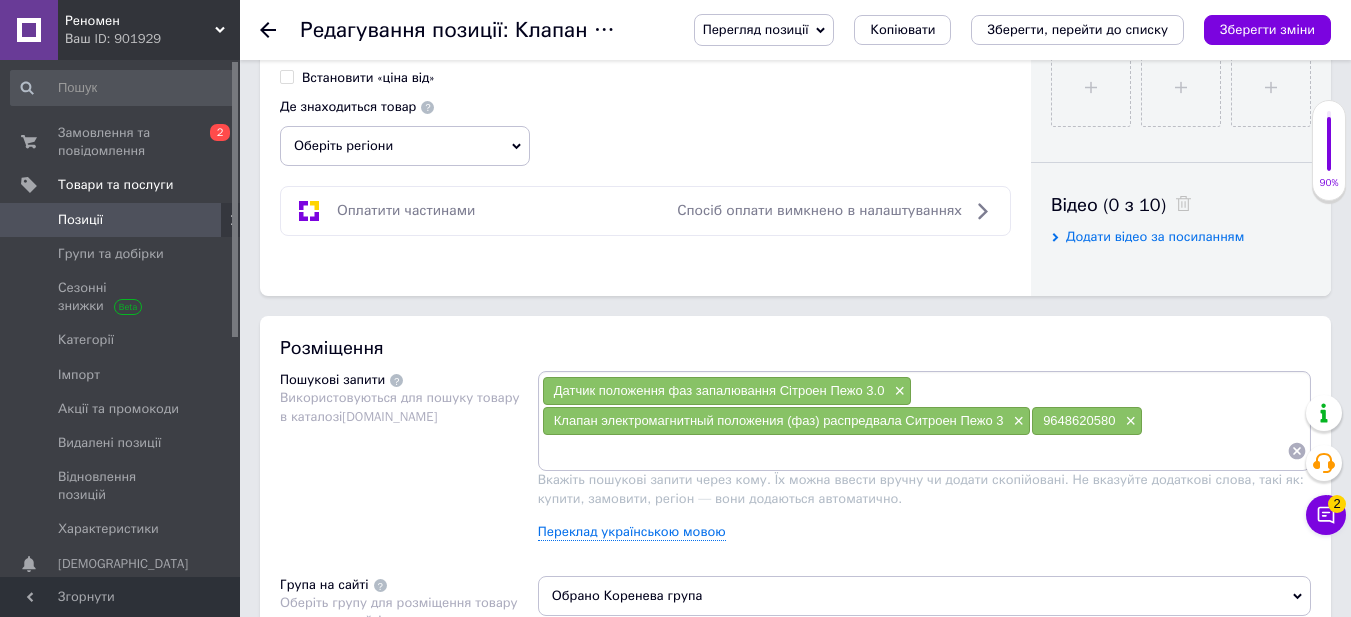 click at bounding box center [914, 451] 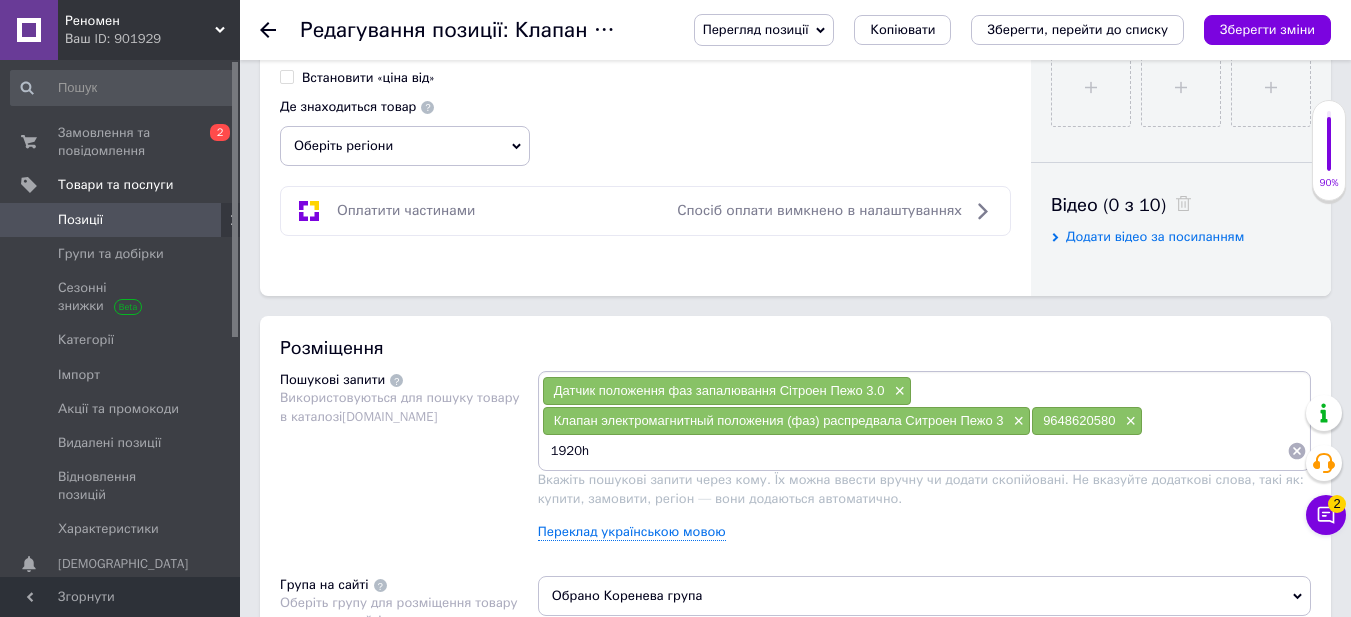 type on "1920he" 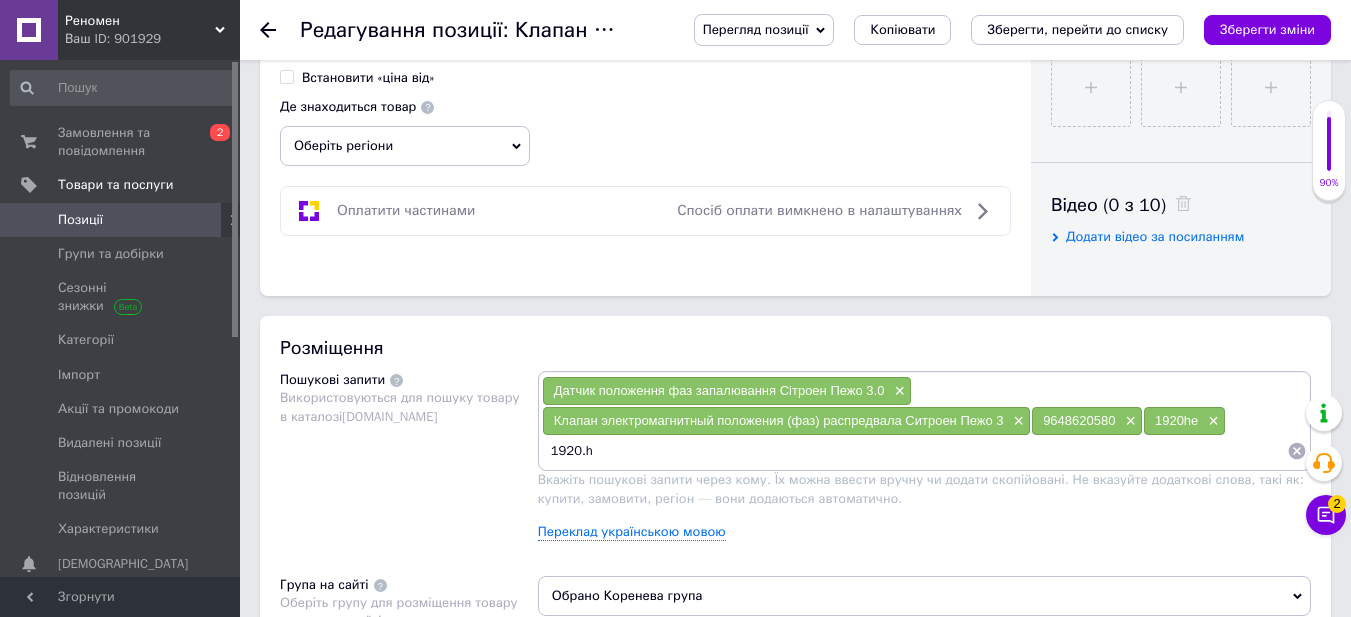type on "1920.he" 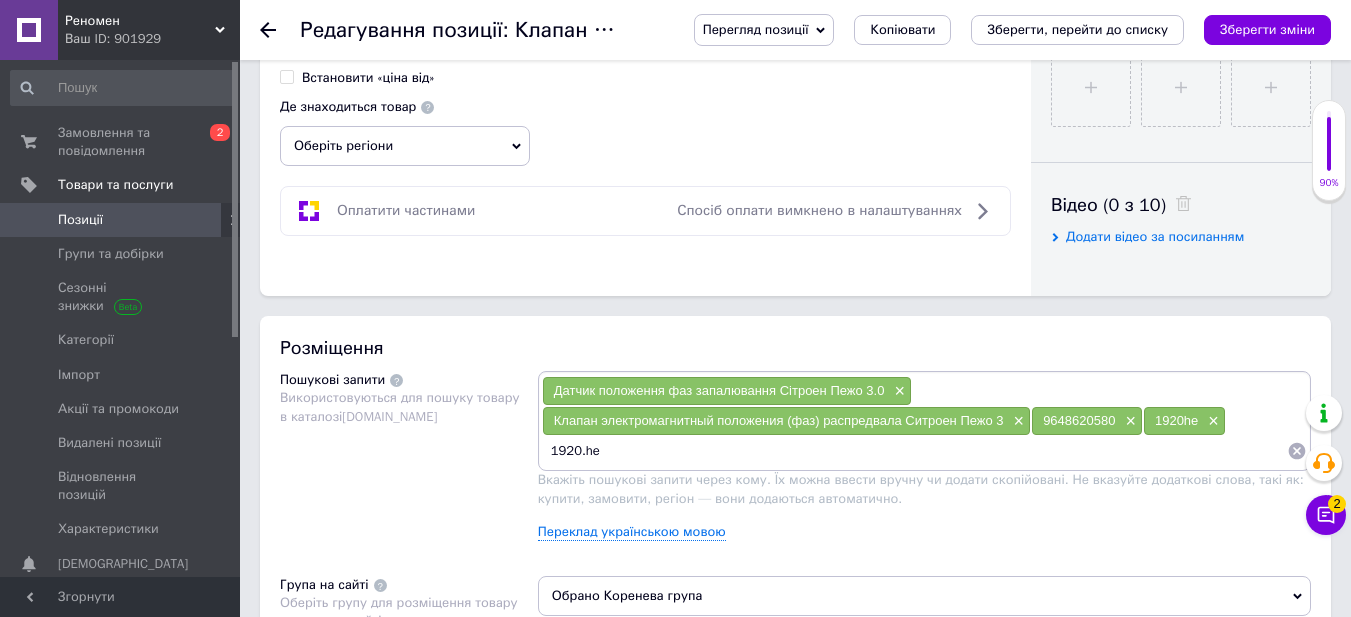 type 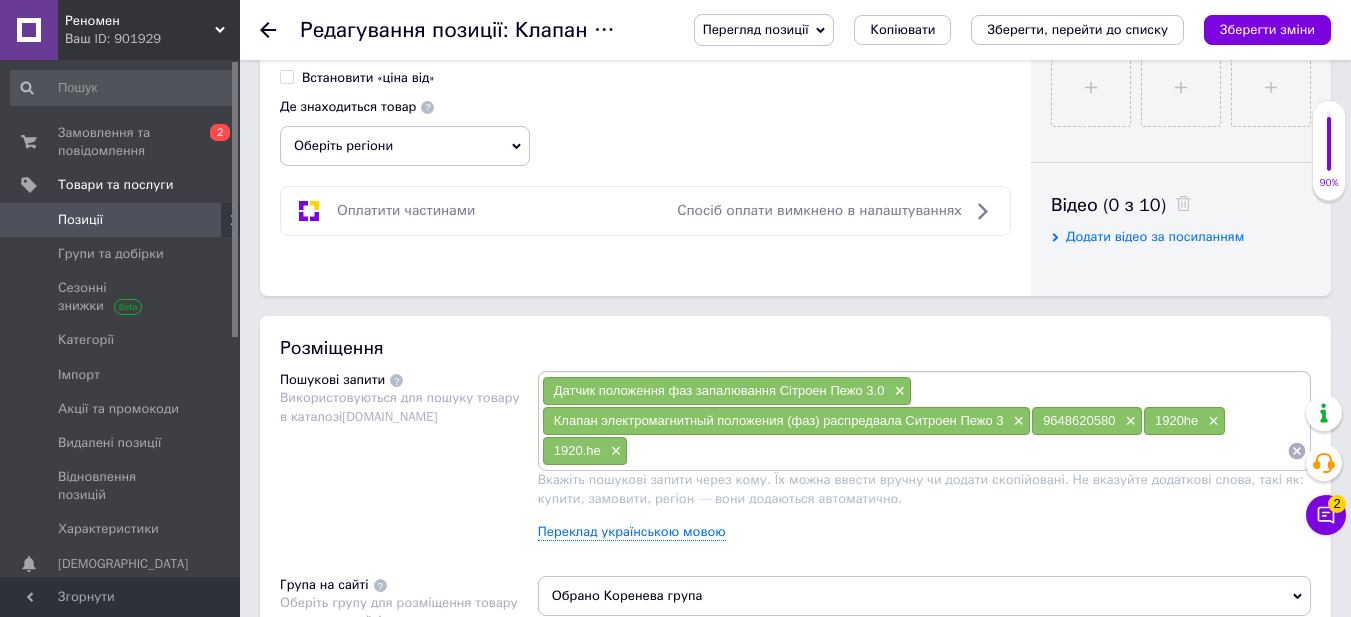 click on "Зберегти зміни" at bounding box center [1267, 29] 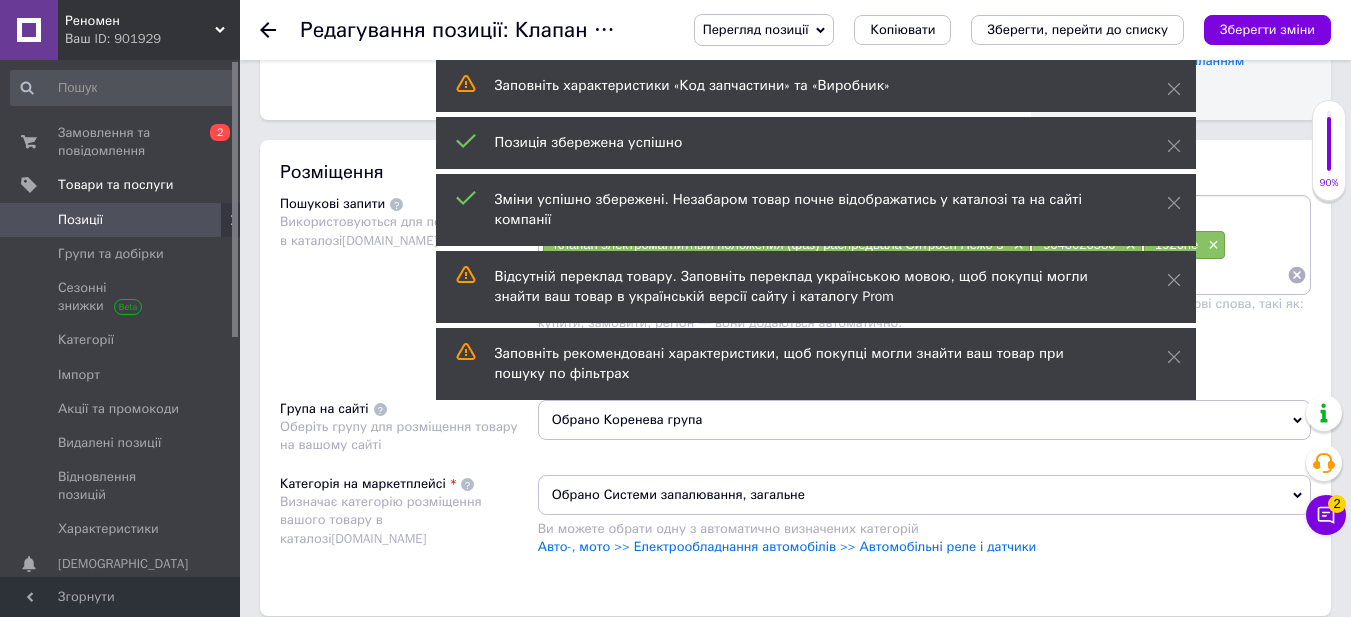 scroll, scrollTop: 1089, scrollLeft: 0, axis: vertical 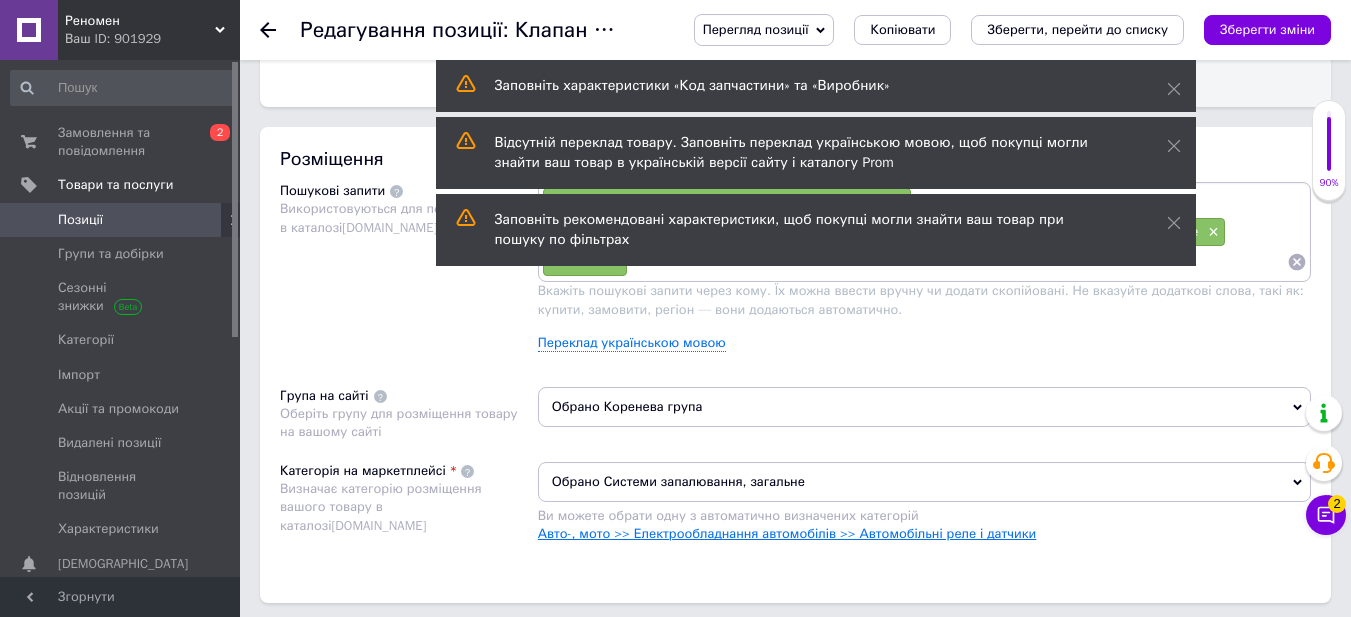 click on "Авто-, мото >> Електрообладнання автомобілів >> Автомобільні реле і датчики" at bounding box center (787, 533) 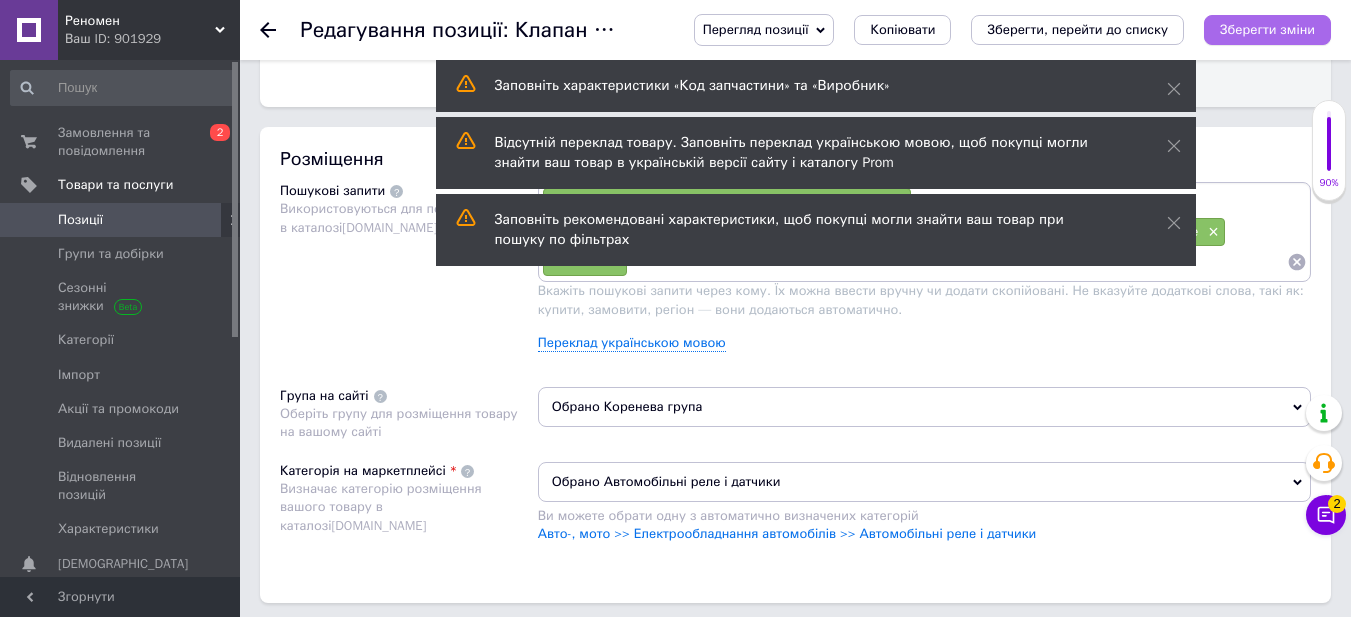 click on "Зберегти зміни" at bounding box center (1267, 29) 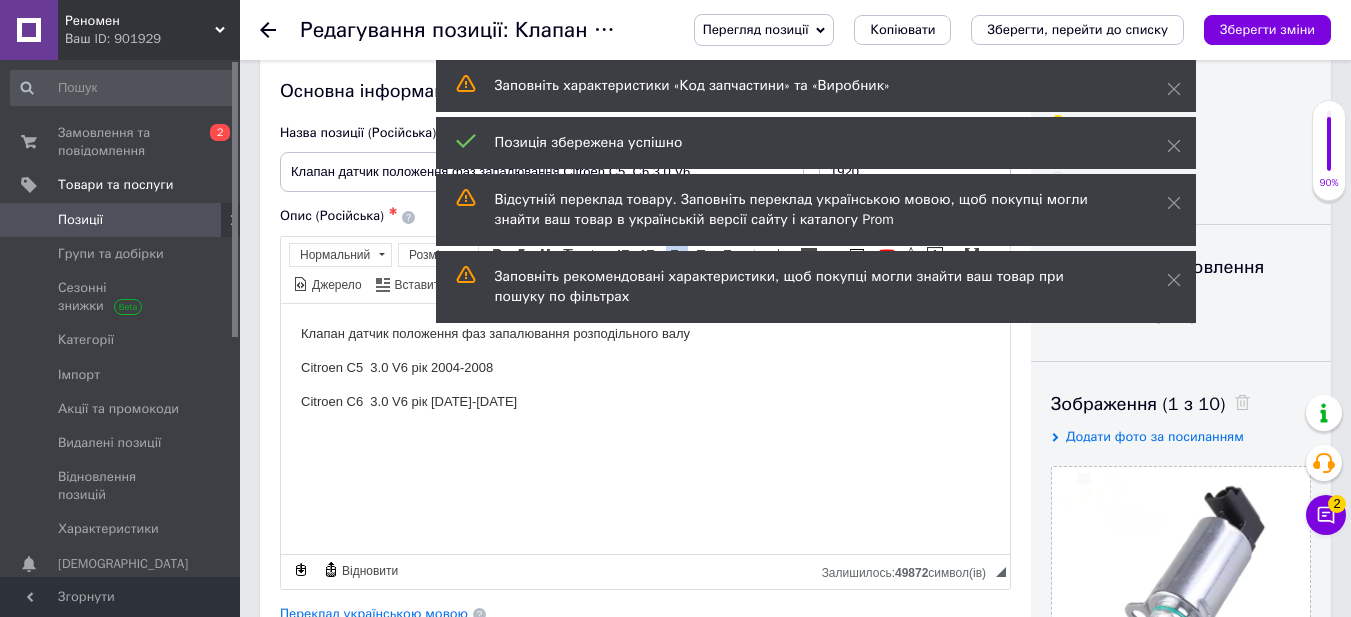 scroll, scrollTop: 0, scrollLeft: 0, axis: both 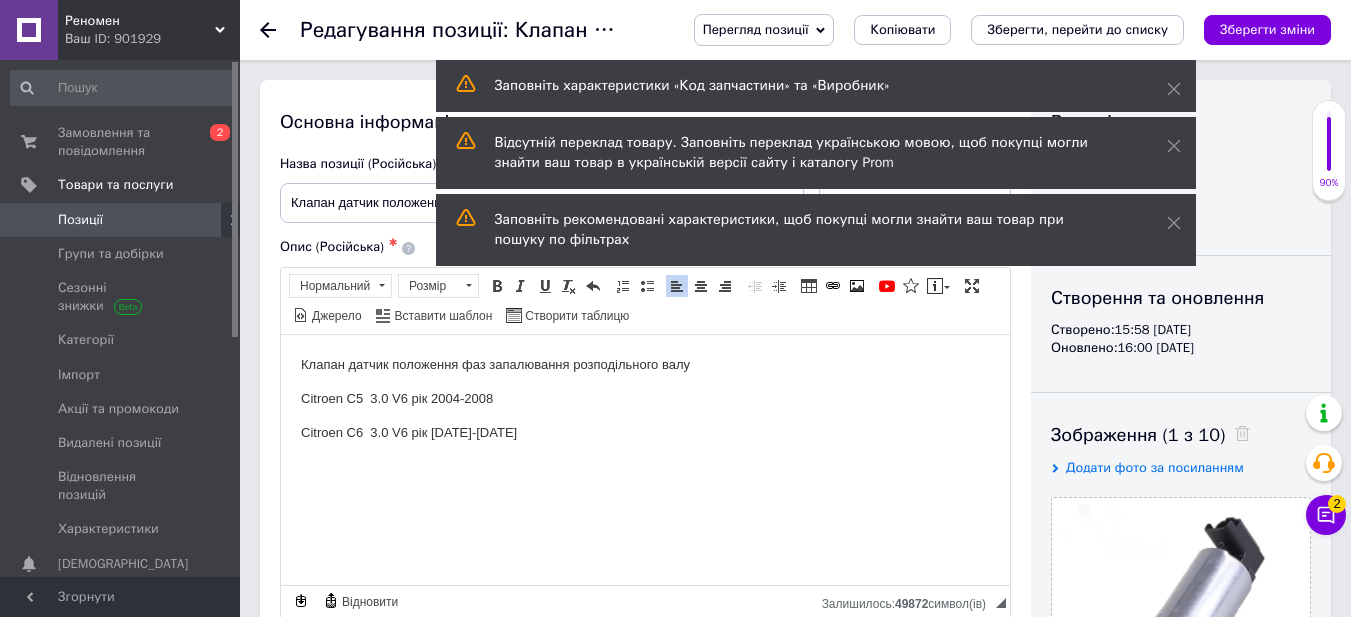 drag, startPoint x: 1231, startPoint y: 39, endPoint x: 1201, endPoint y: 70, distance: 43.13931 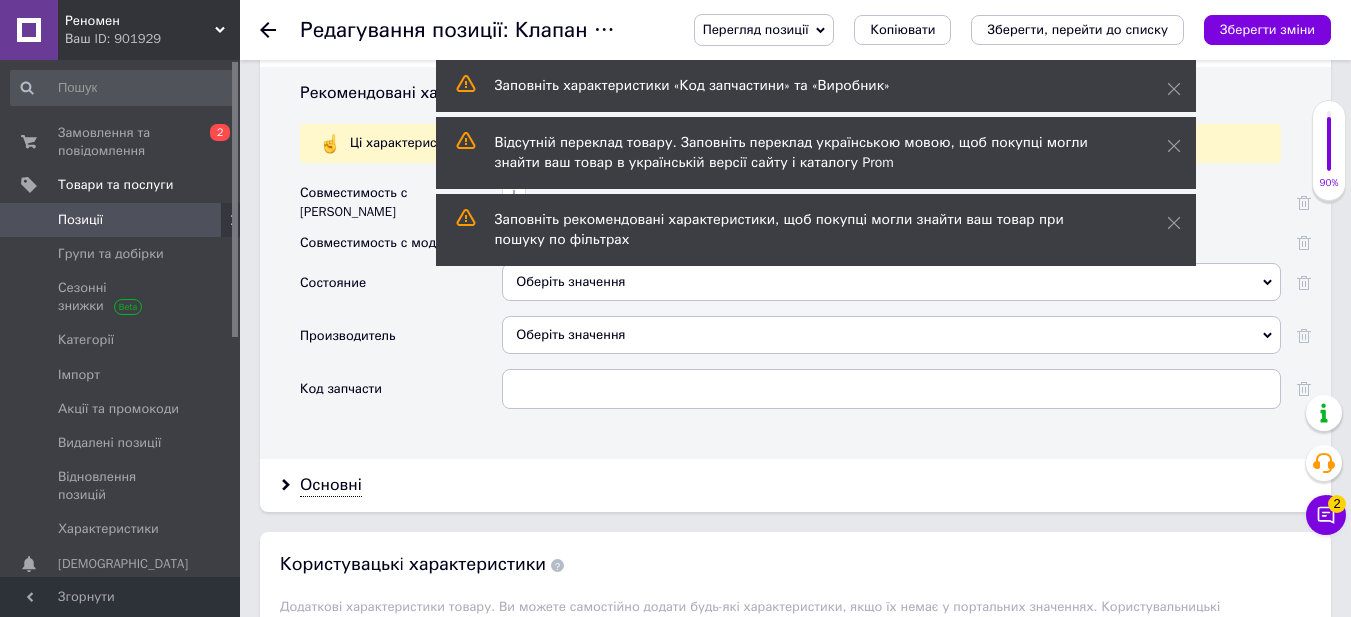 scroll, scrollTop: 1763, scrollLeft: 0, axis: vertical 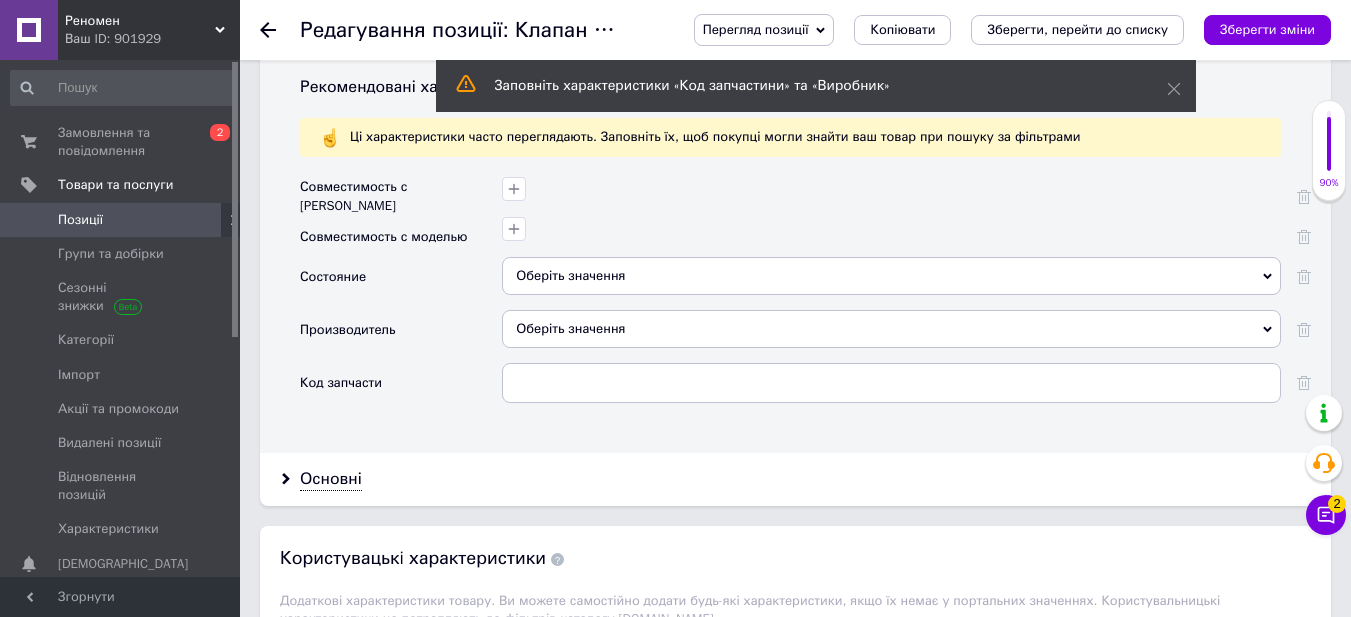 click on "Оберіть значення" at bounding box center [891, 276] 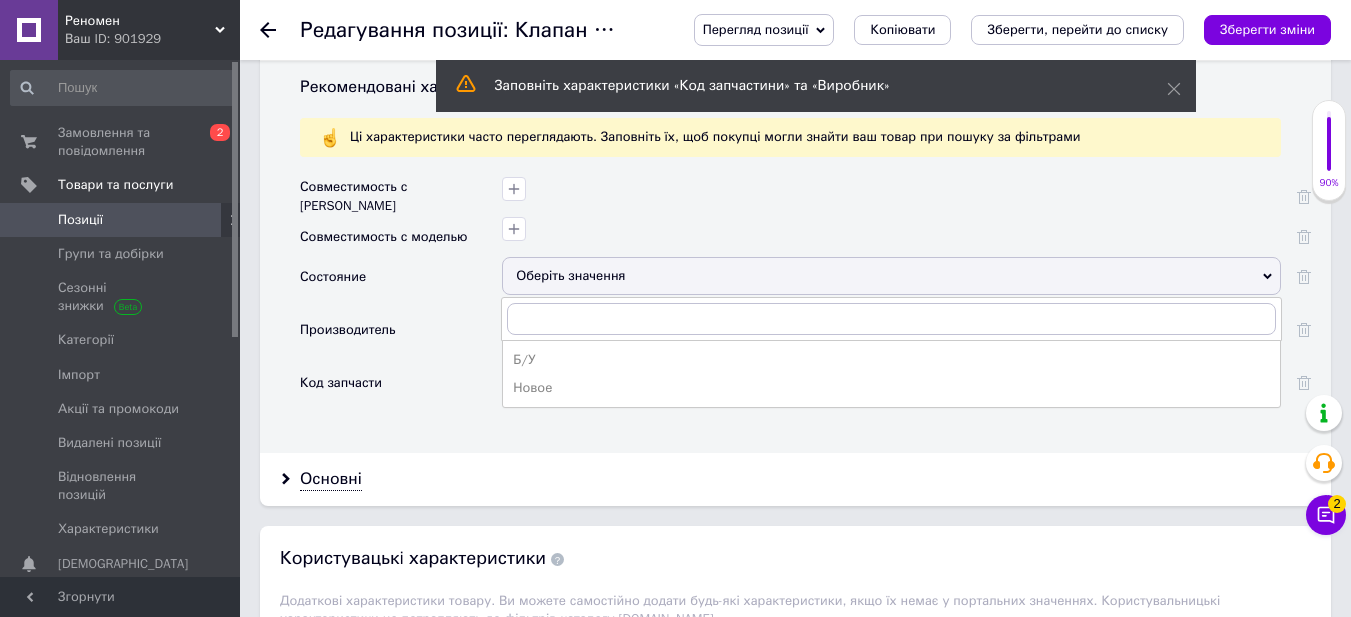 click on "Новое" at bounding box center (891, 388) 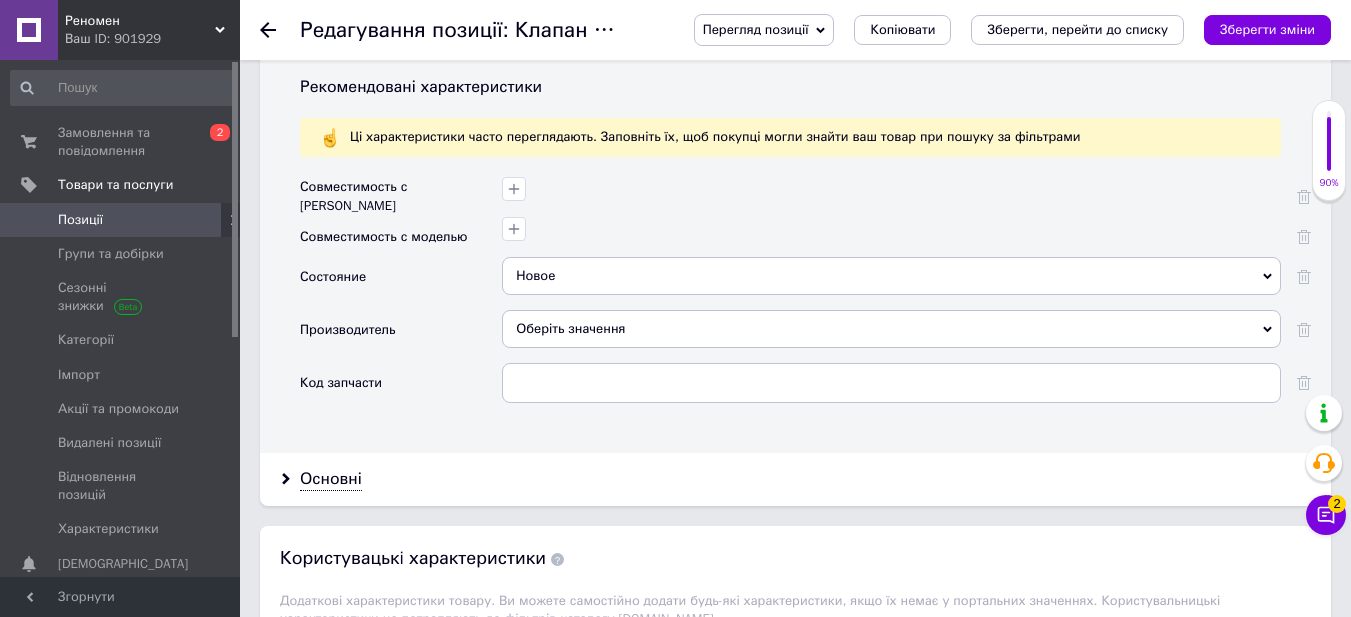 click on "Оберіть значення" at bounding box center [891, 329] 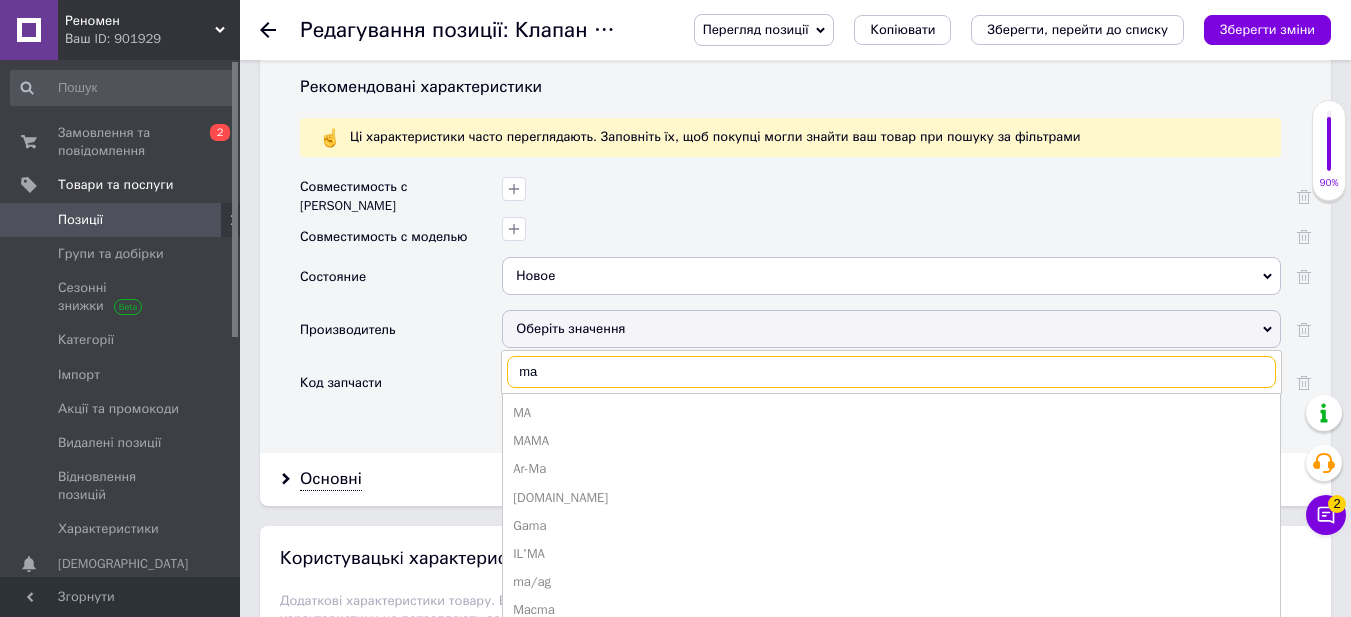 type on "m" 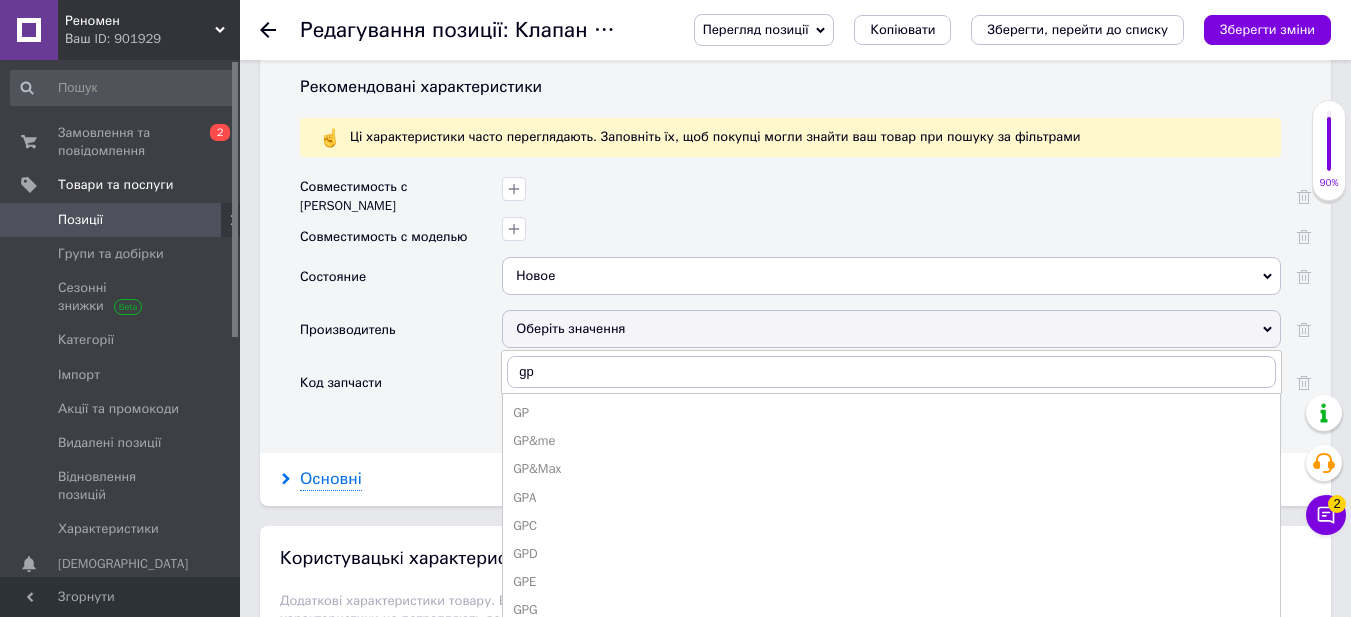 click on "Основні" at bounding box center (331, 479) 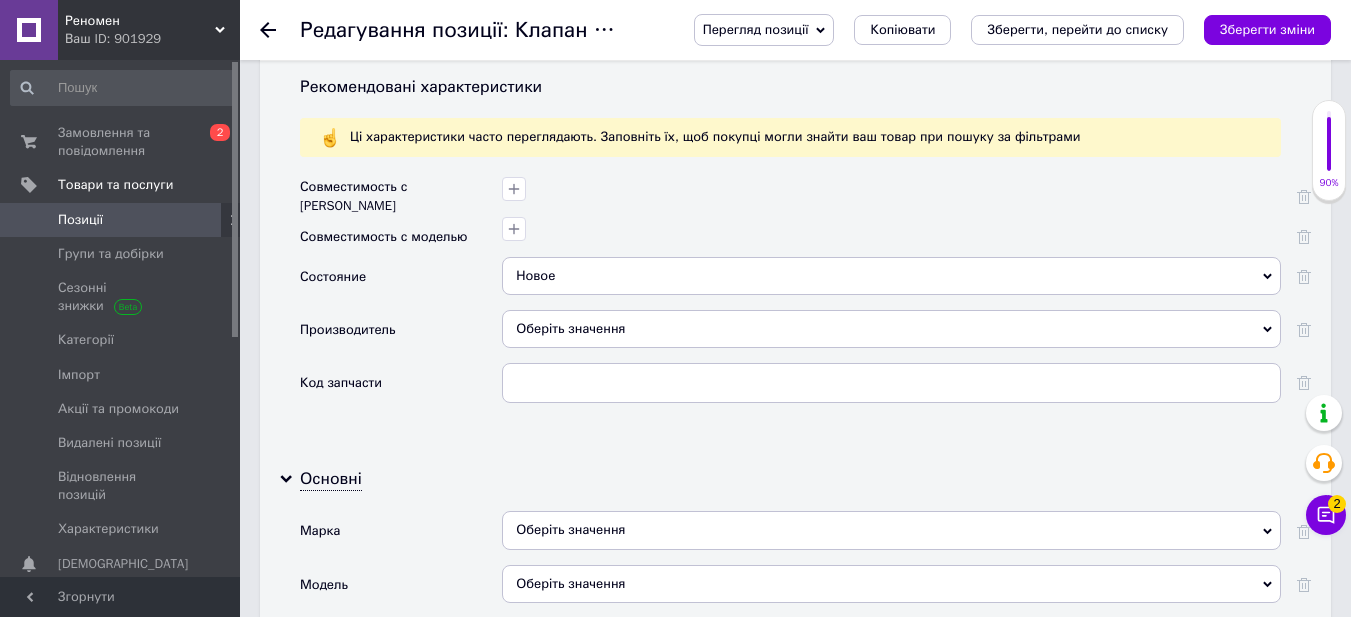 click on "Оберіть значення" at bounding box center [891, 329] 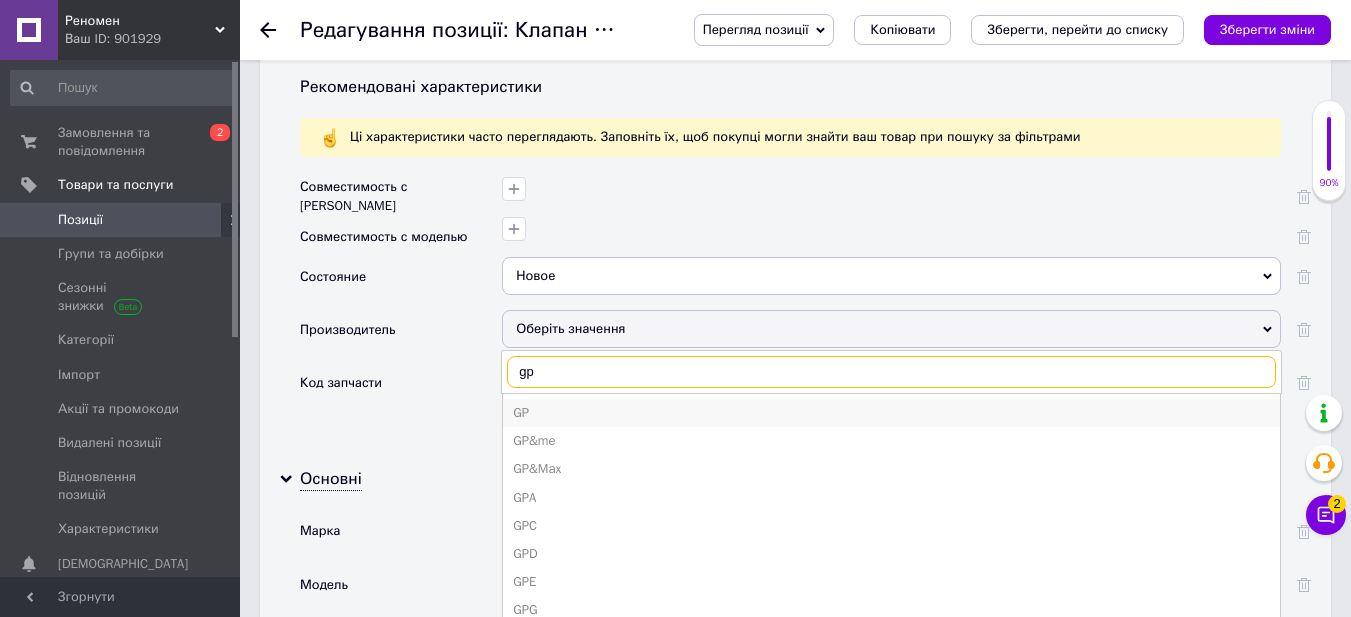 type on "gp" 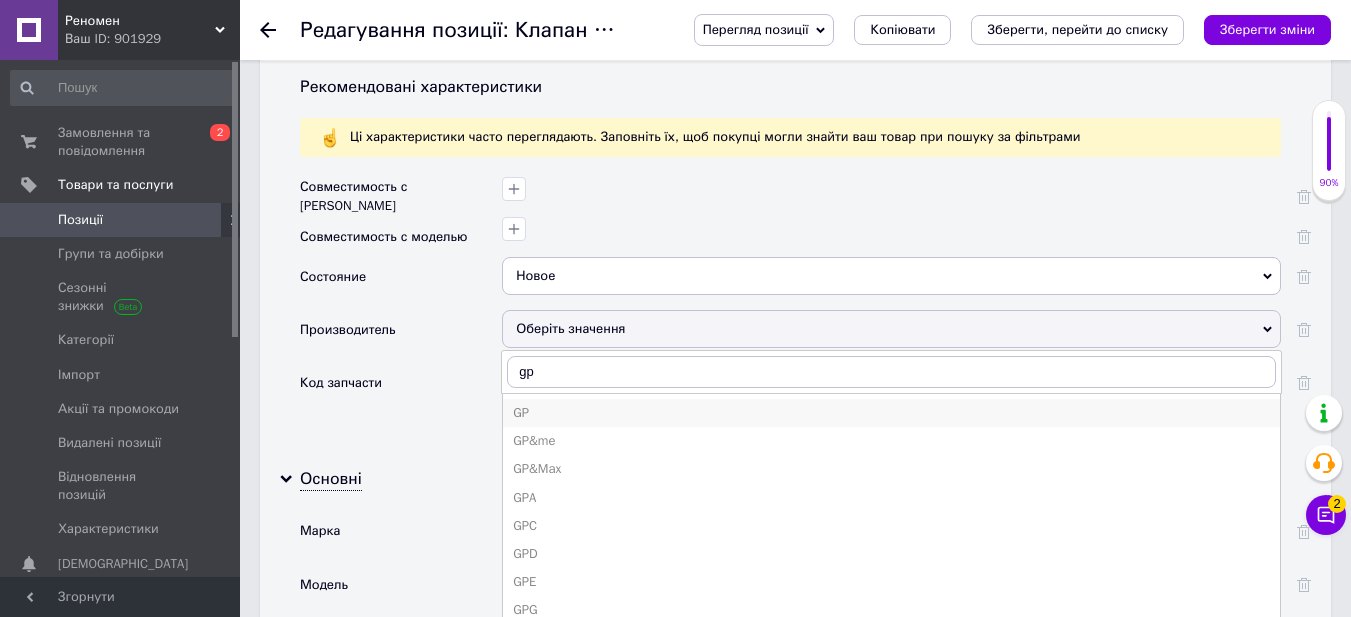 click on "GP" at bounding box center [891, 413] 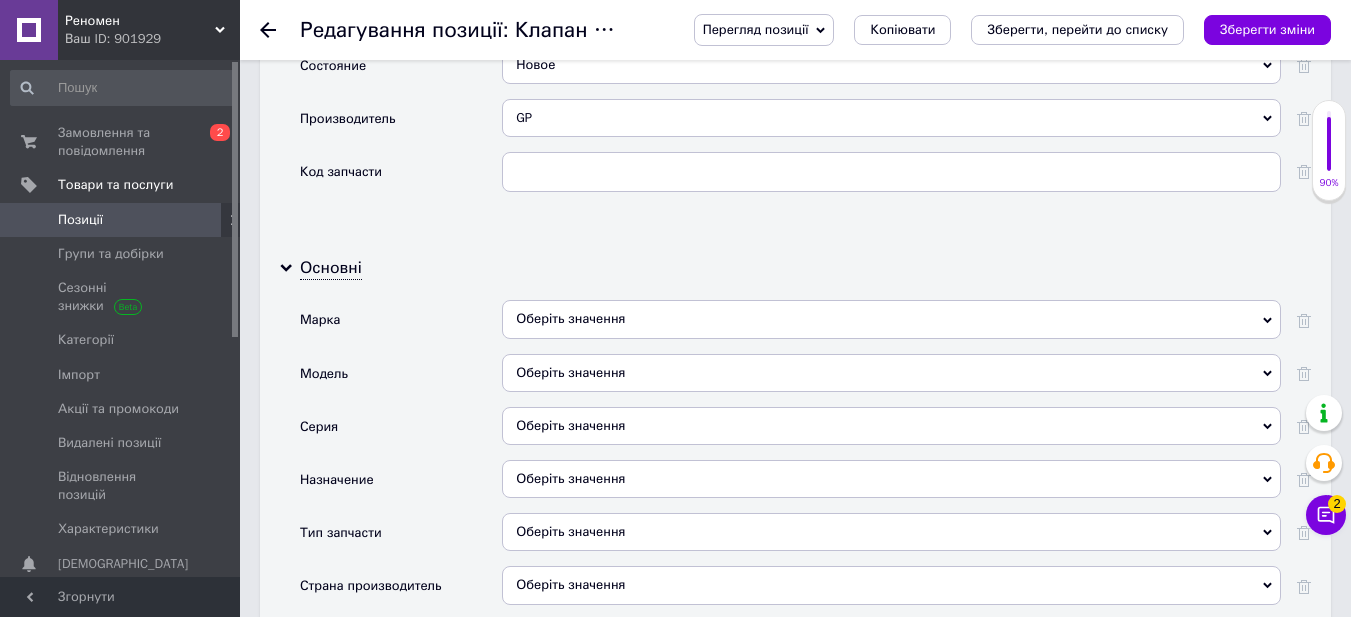 scroll, scrollTop: 2132, scrollLeft: 0, axis: vertical 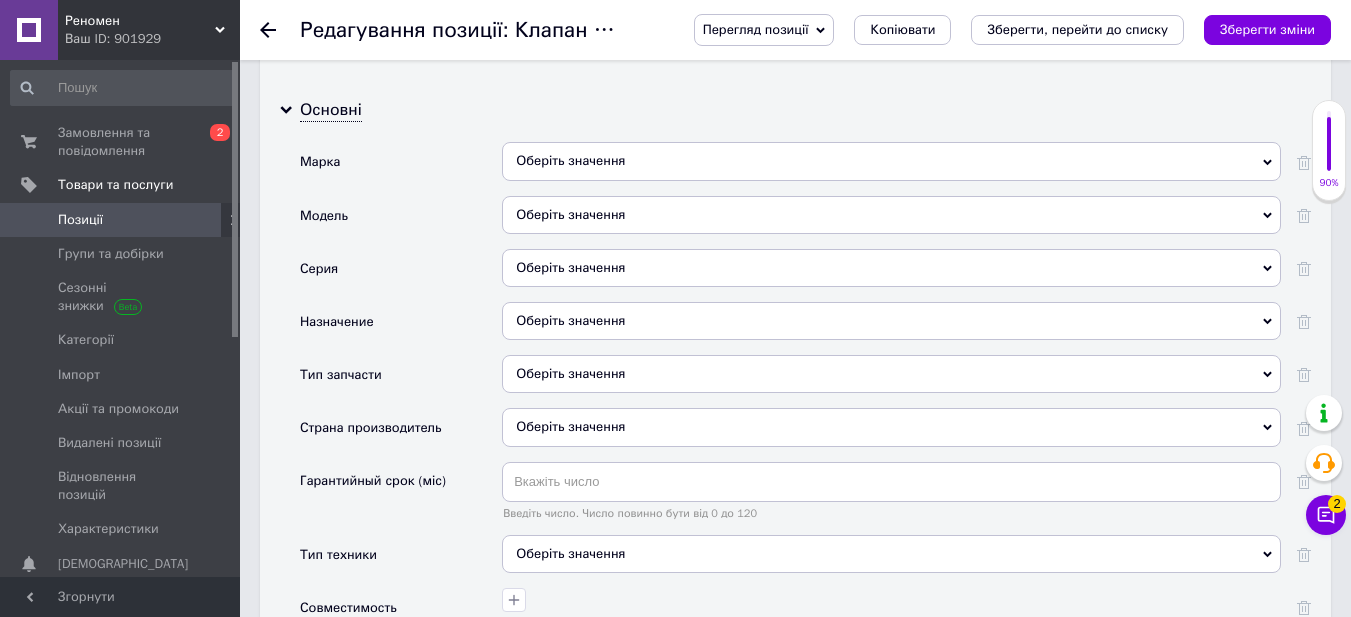 click on "Оберіть значення" at bounding box center [891, 427] 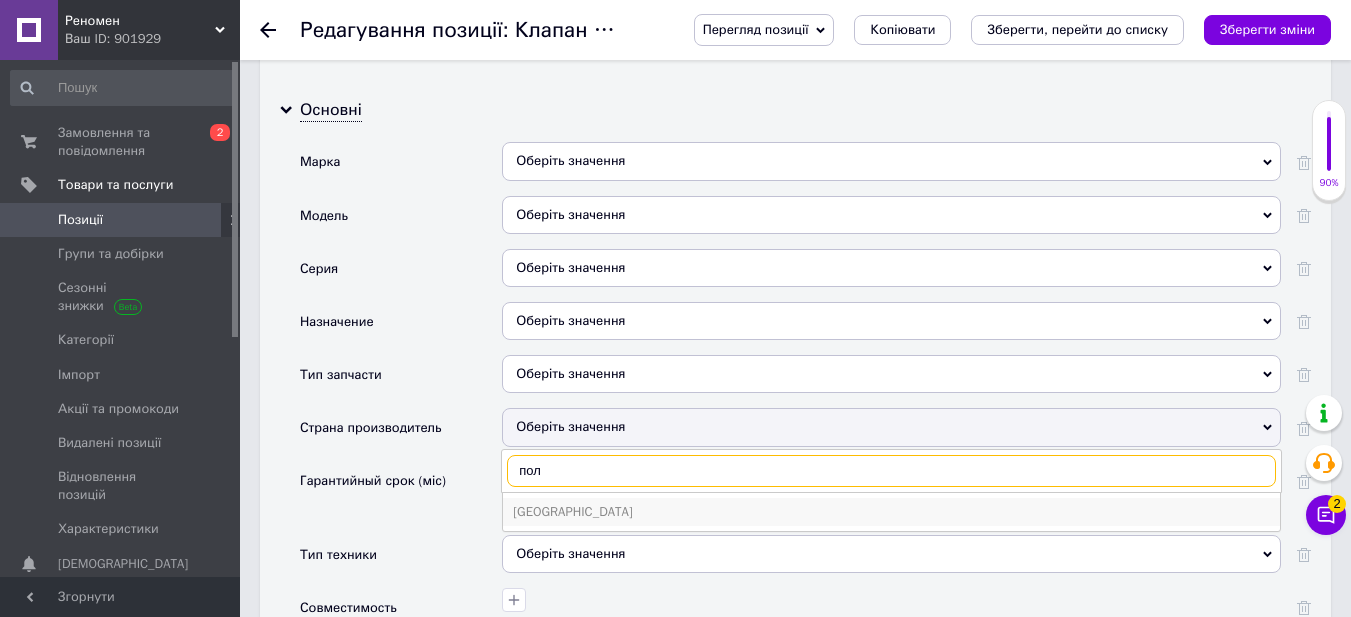 type on "пол" 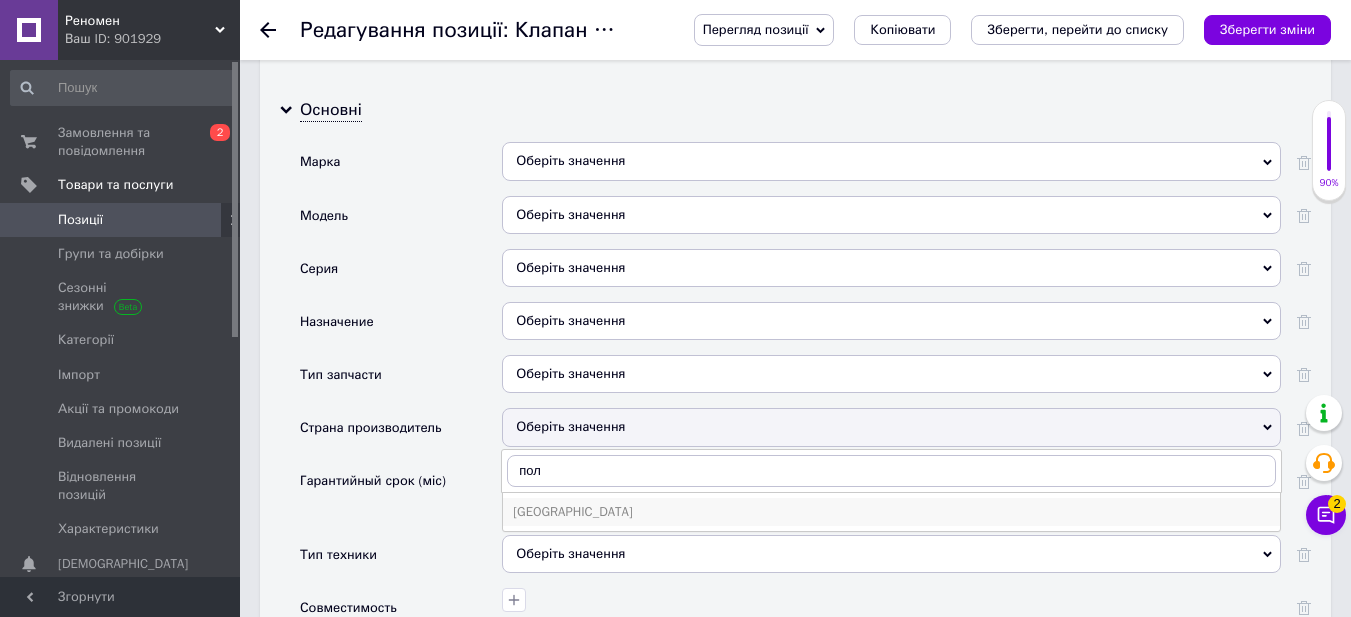 click on "[GEOGRAPHIC_DATA]" at bounding box center [891, 512] 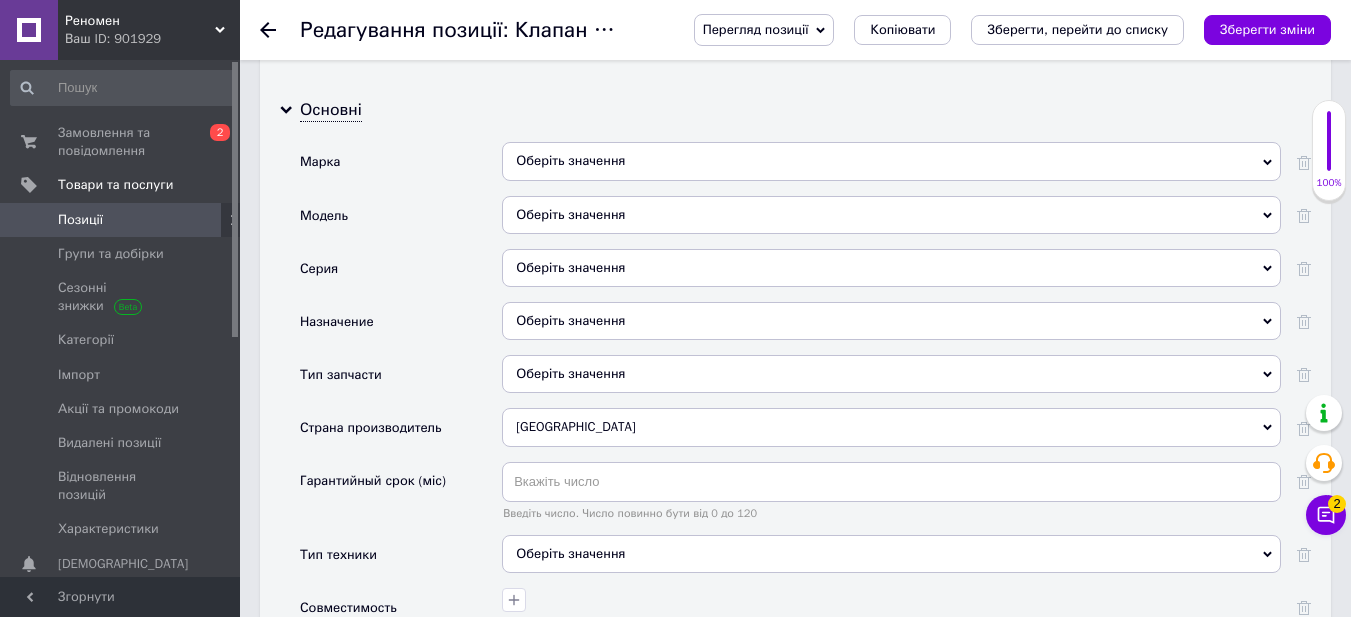 scroll, scrollTop: 2332, scrollLeft: 0, axis: vertical 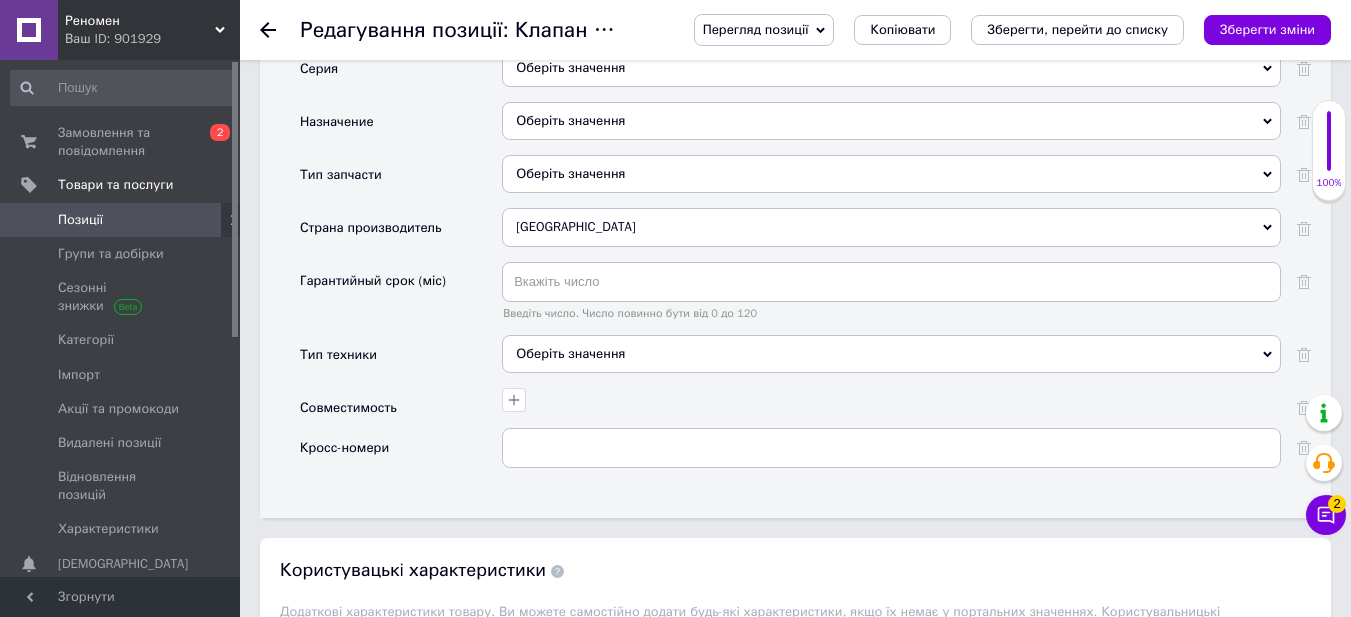 drag, startPoint x: 1264, startPoint y: 29, endPoint x: 988, endPoint y: 375, distance: 442.5969 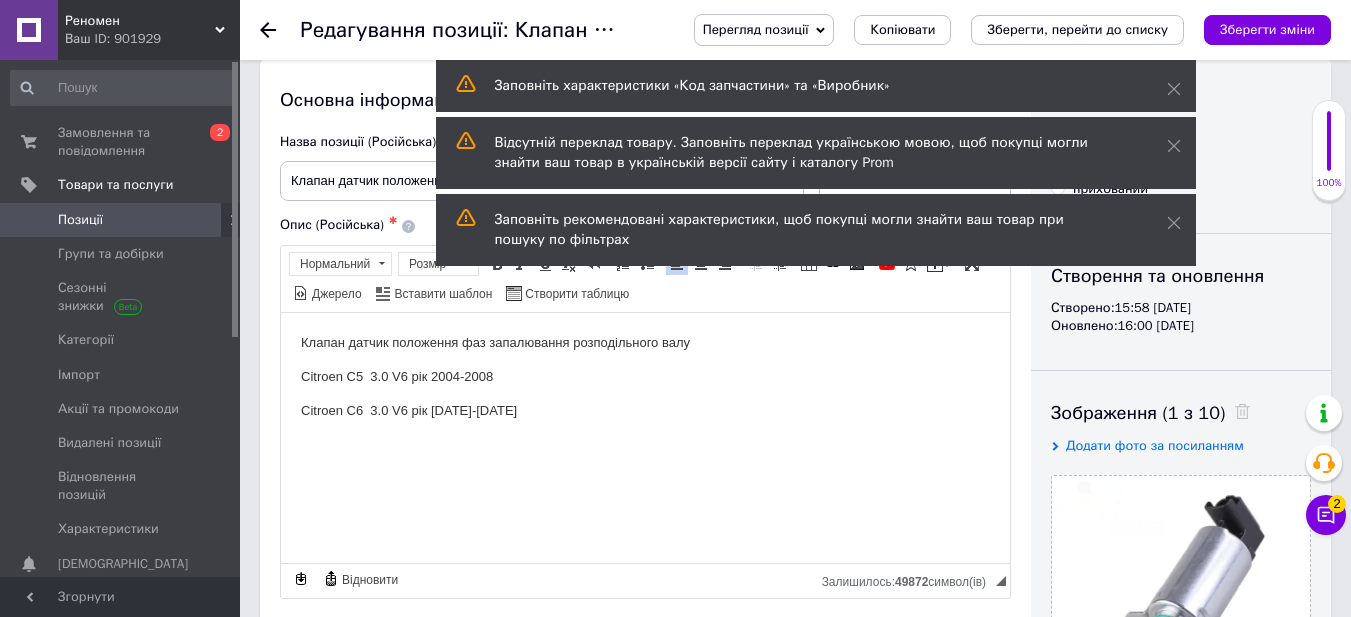scroll, scrollTop: 0, scrollLeft: 0, axis: both 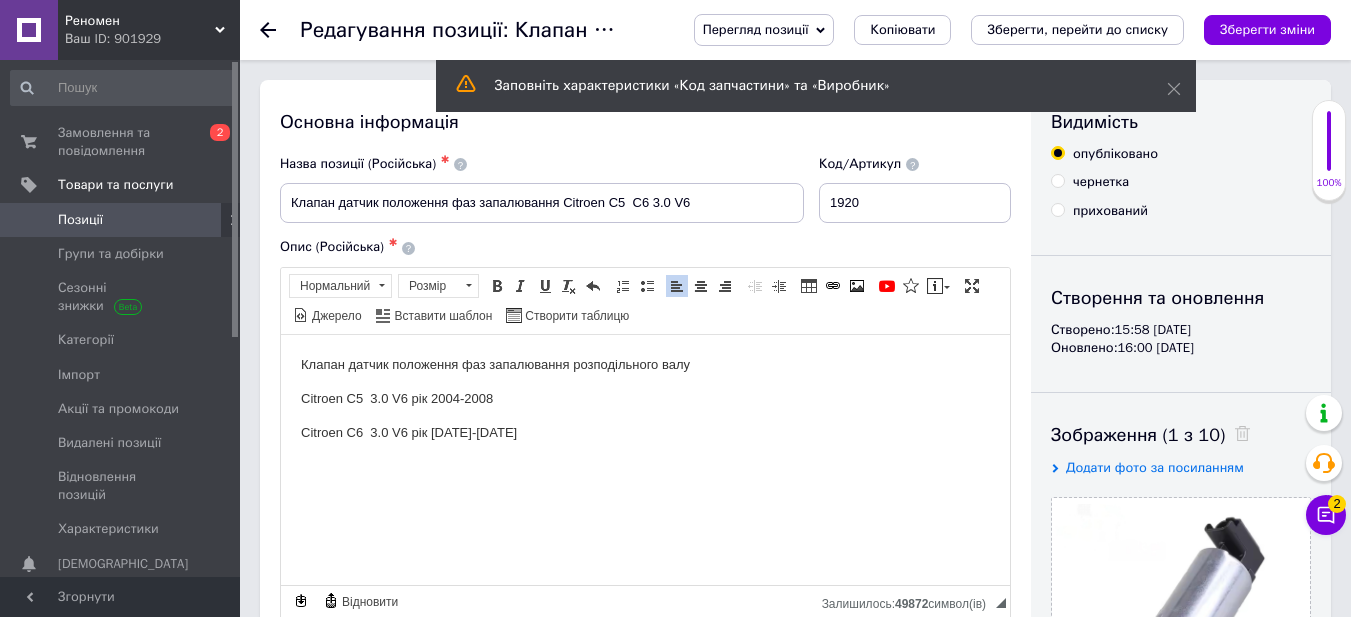 click on "Клапан датчик положення фаз запалювання розподільного валу" at bounding box center [645, 364] 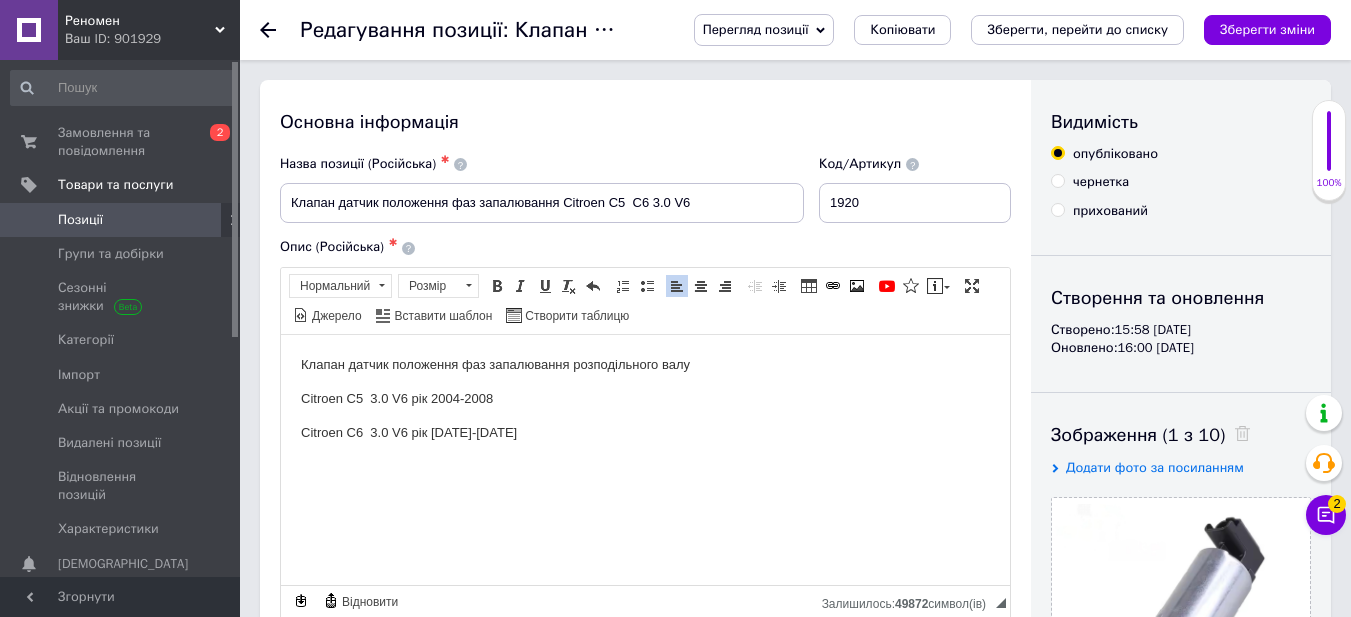scroll, scrollTop: 300, scrollLeft: 0, axis: vertical 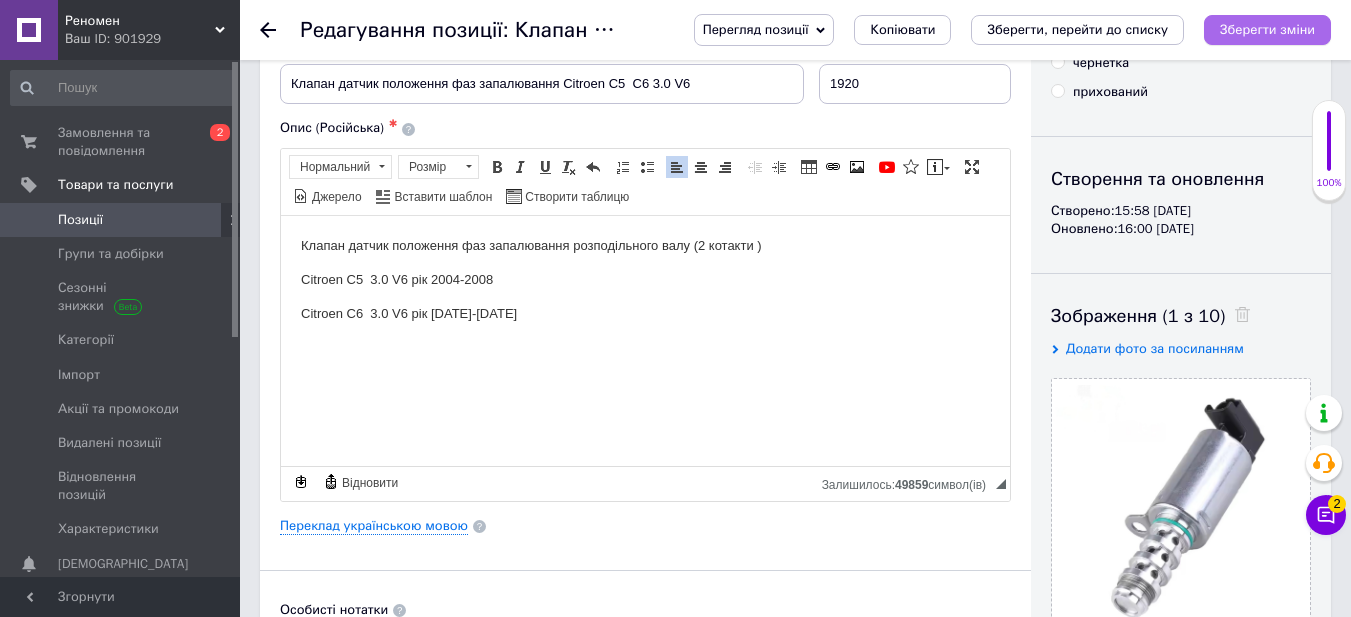 click on "Зберегти зміни" at bounding box center [1267, 29] 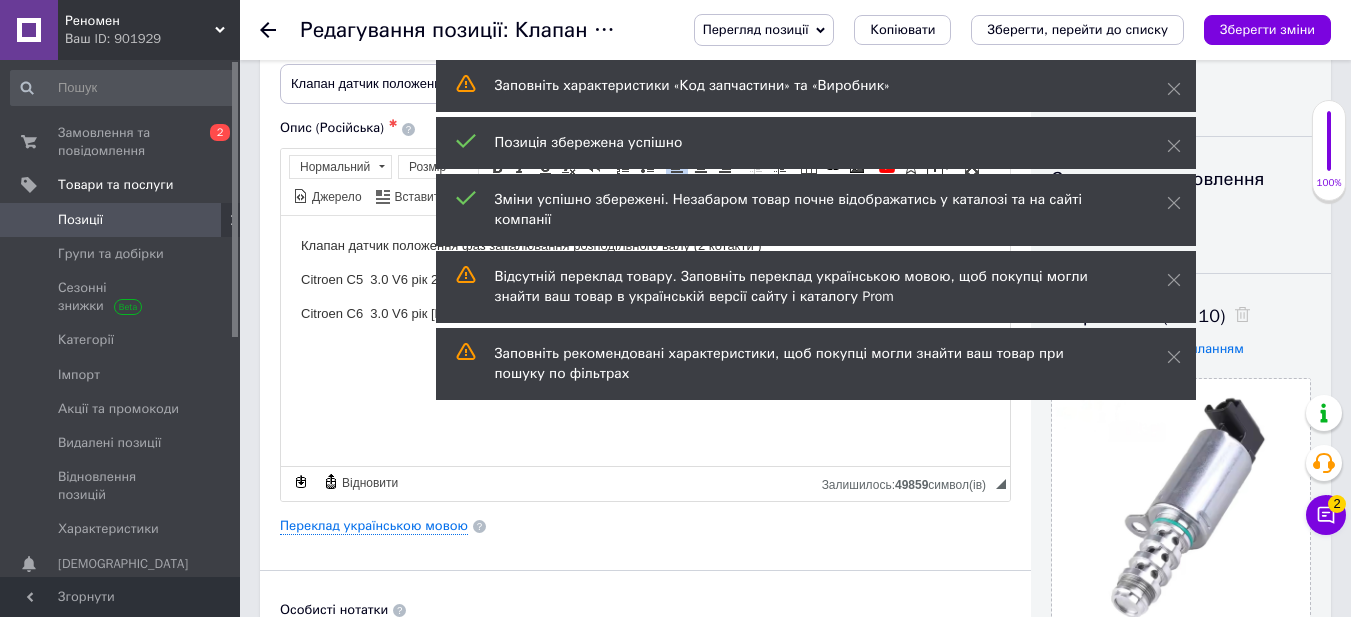 click on "Позиції" at bounding box center (123, 220) 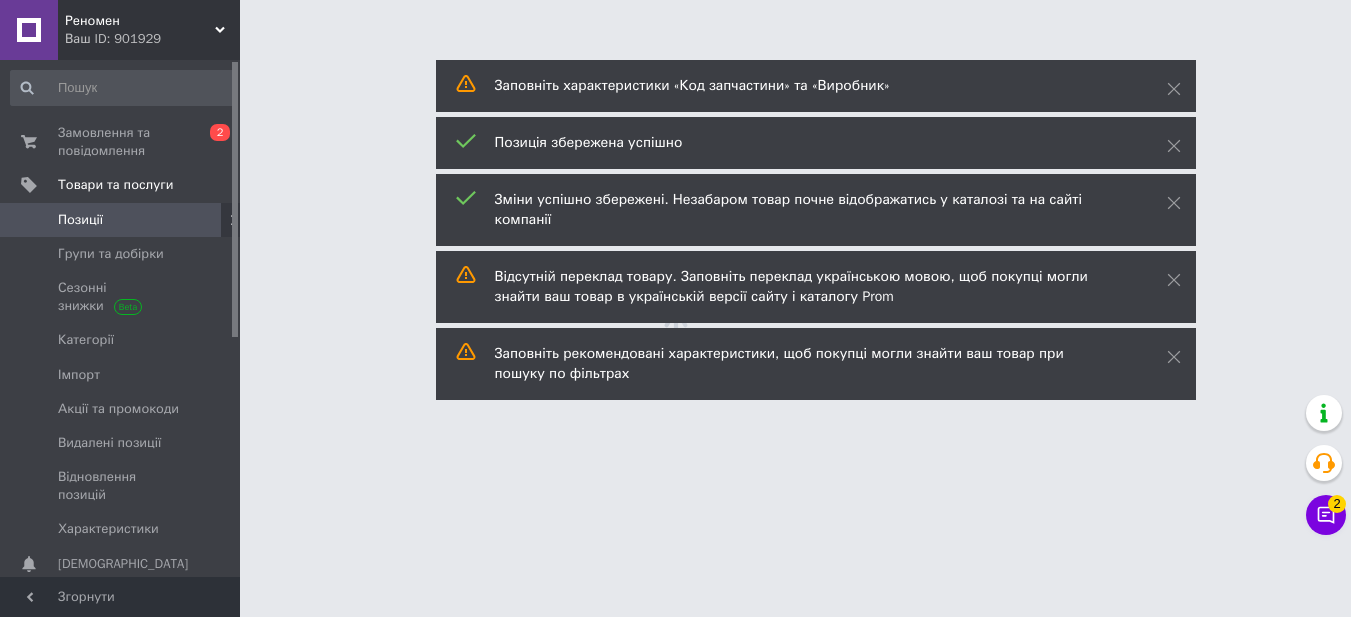 scroll, scrollTop: 0, scrollLeft: 0, axis: both 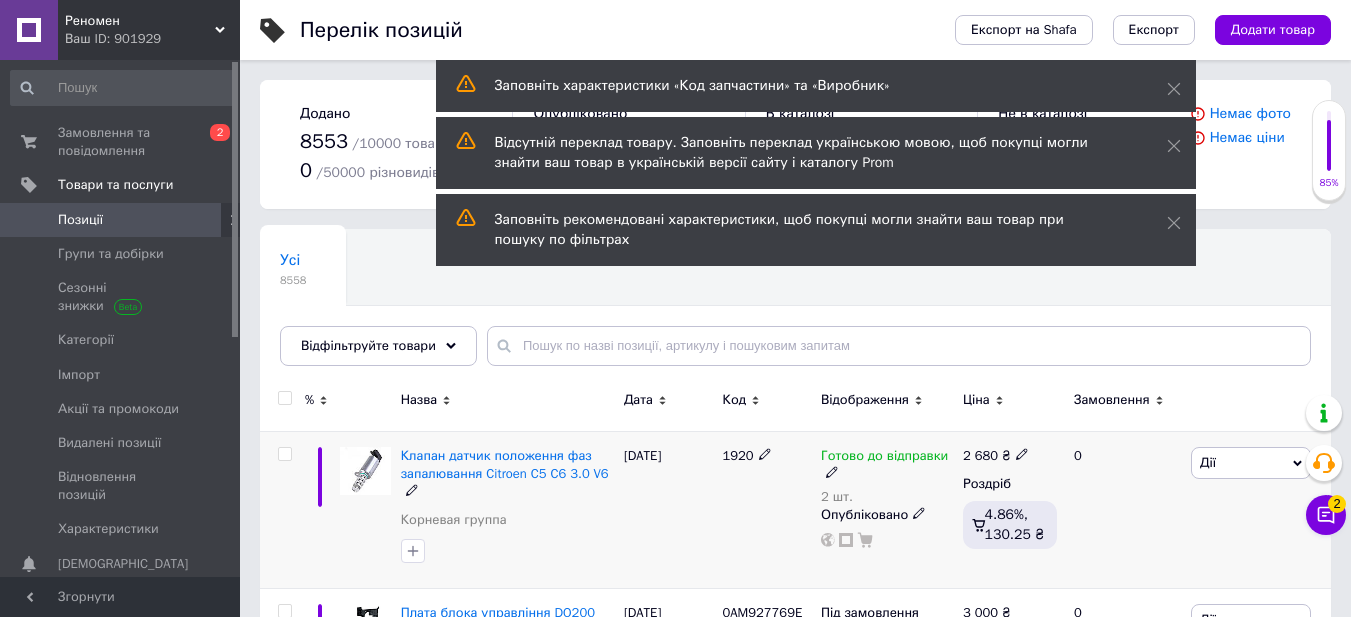 click at bounding box center (284, 454) 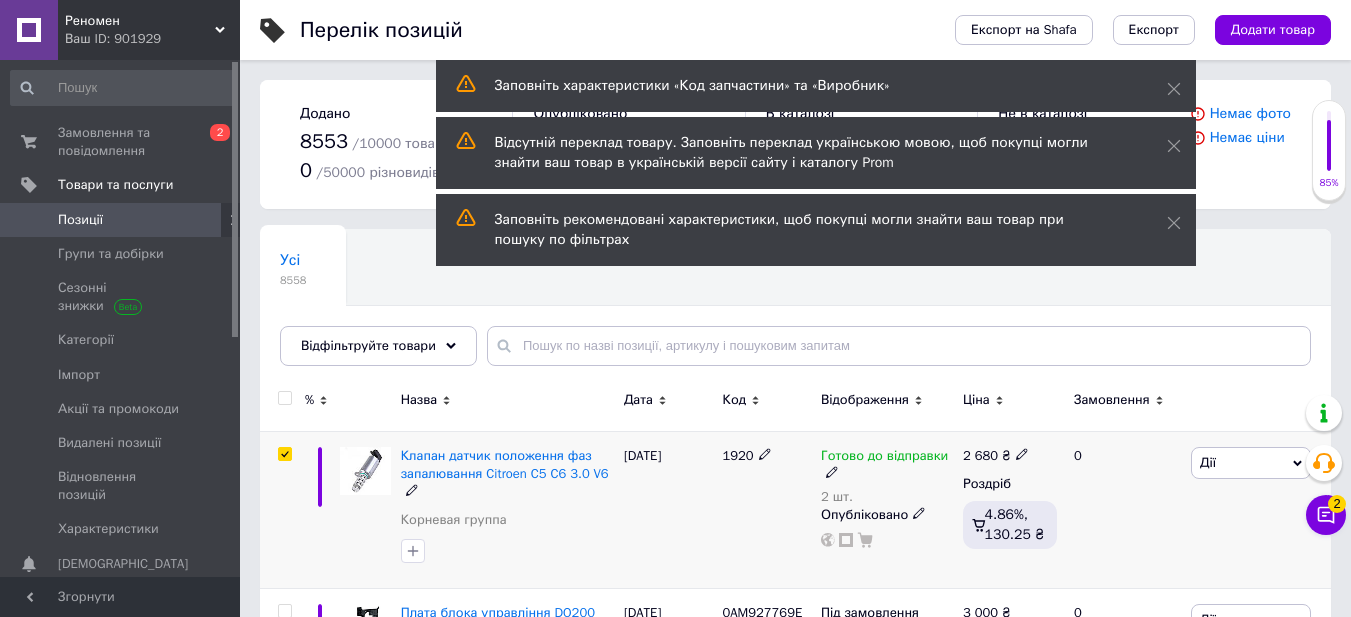 checkbox on "true" 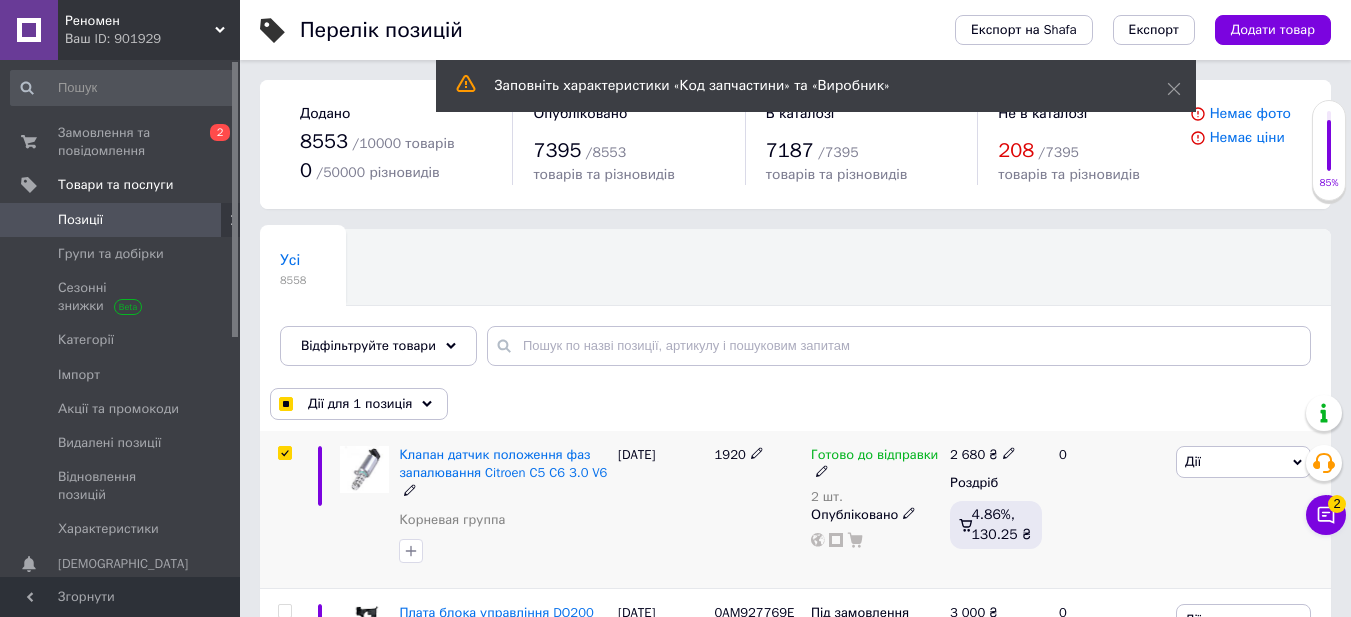 click on "Дії" at bounding box center [1243, 462] 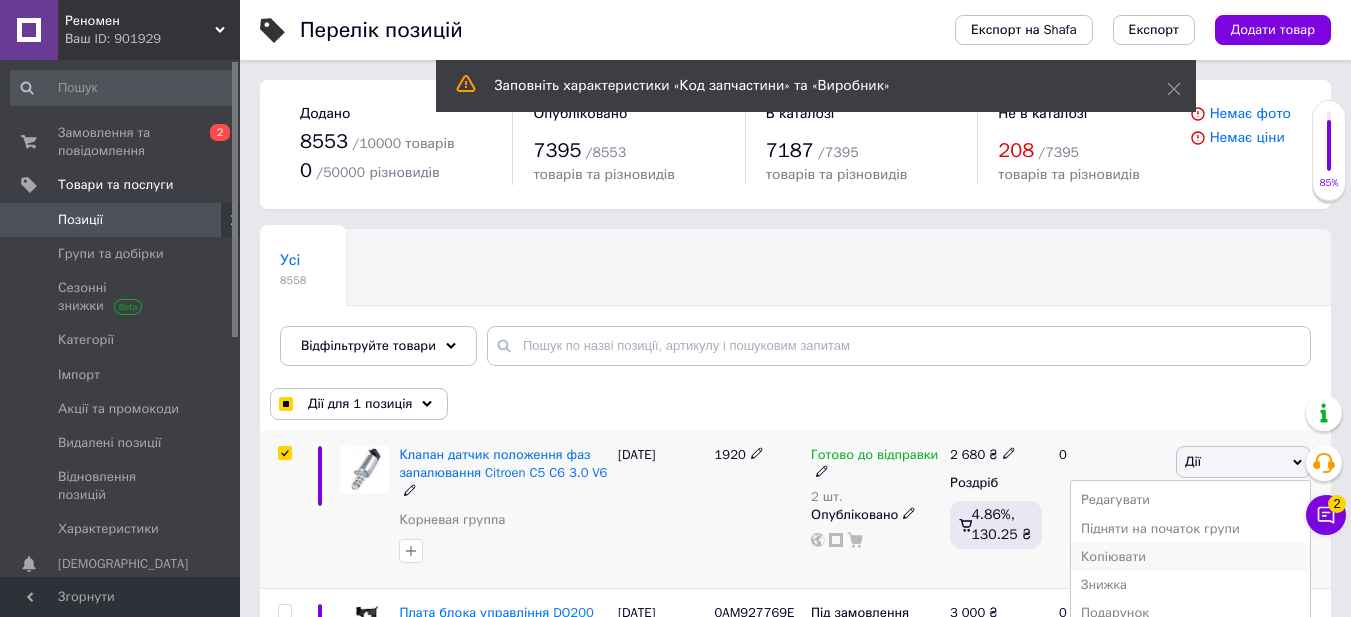 click on "Копіювати" at bounding box center (1190, 557) 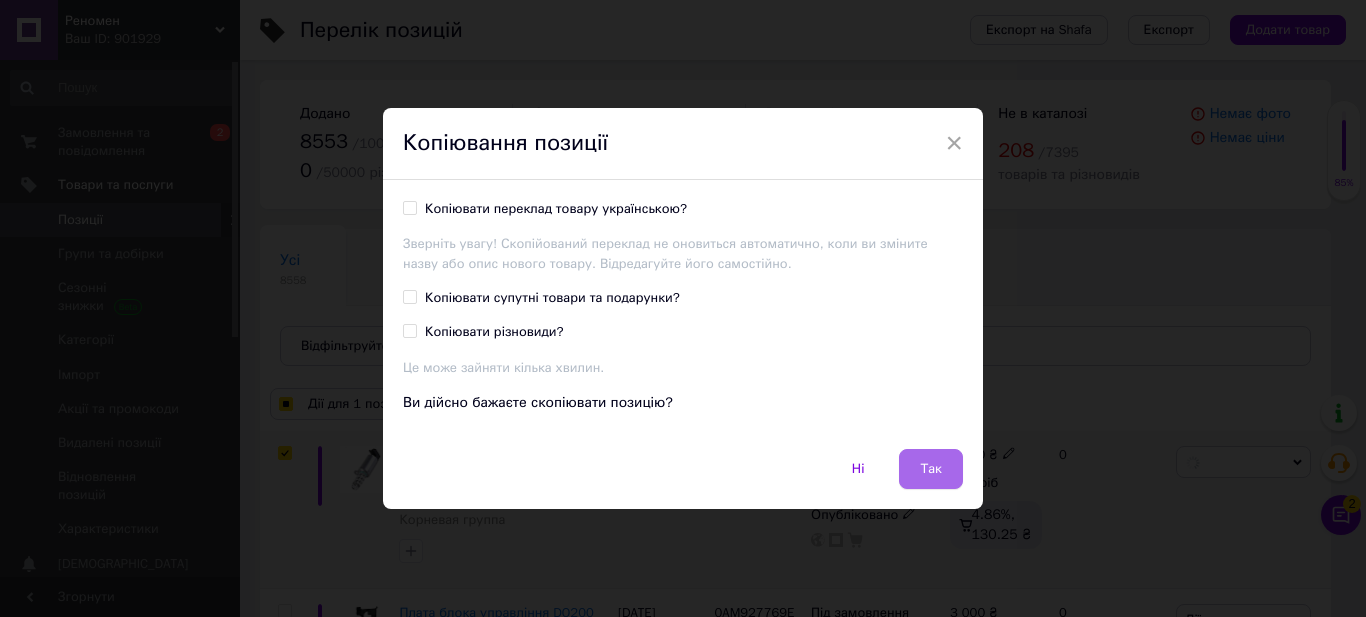 click on "Так" at bounding box center (931, 469) 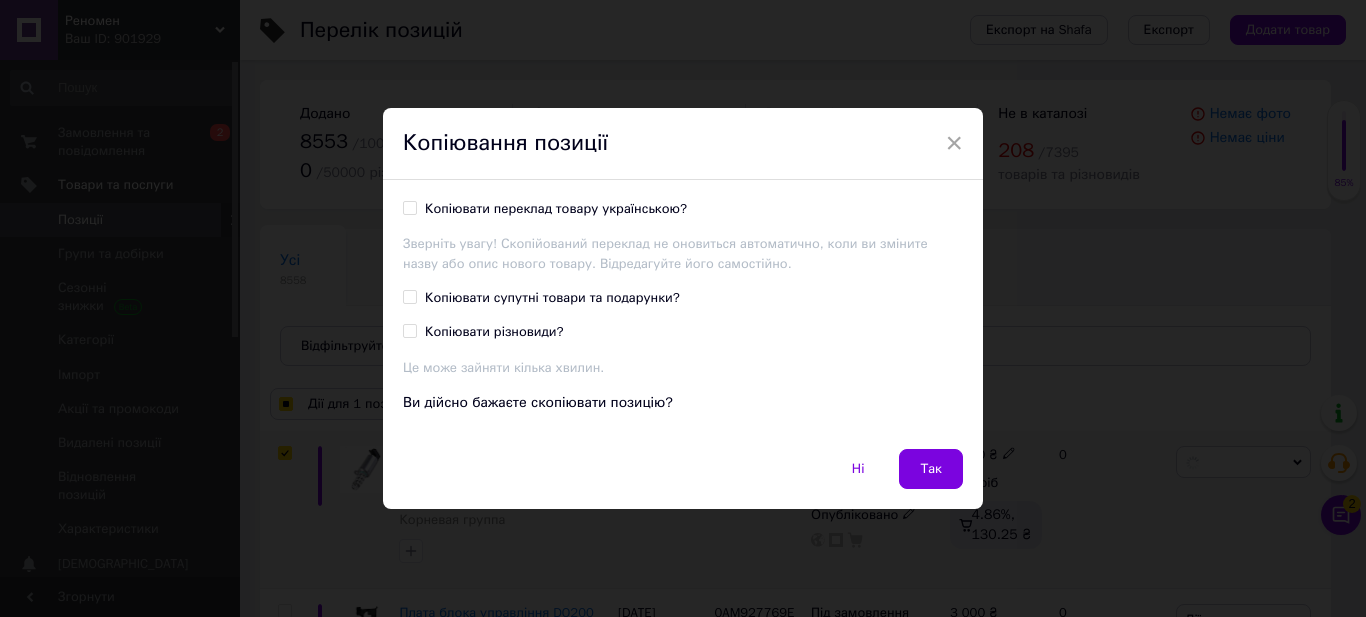 checkbox on "true" 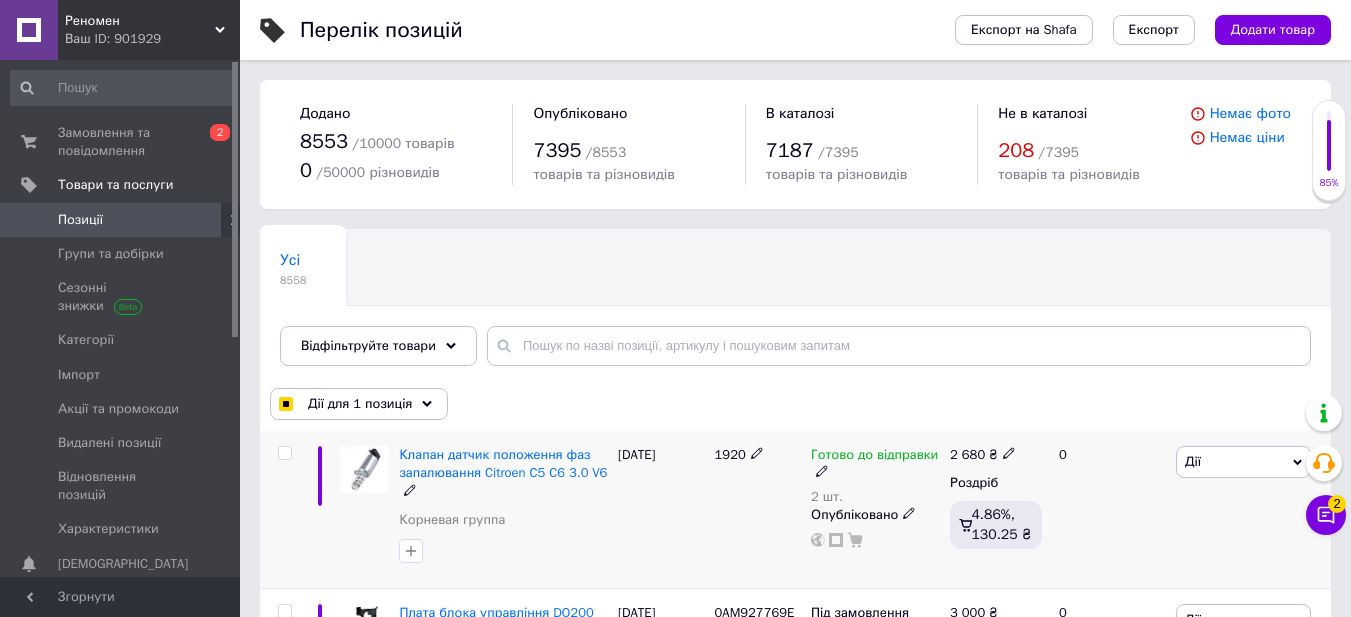 checkbox on "false" 